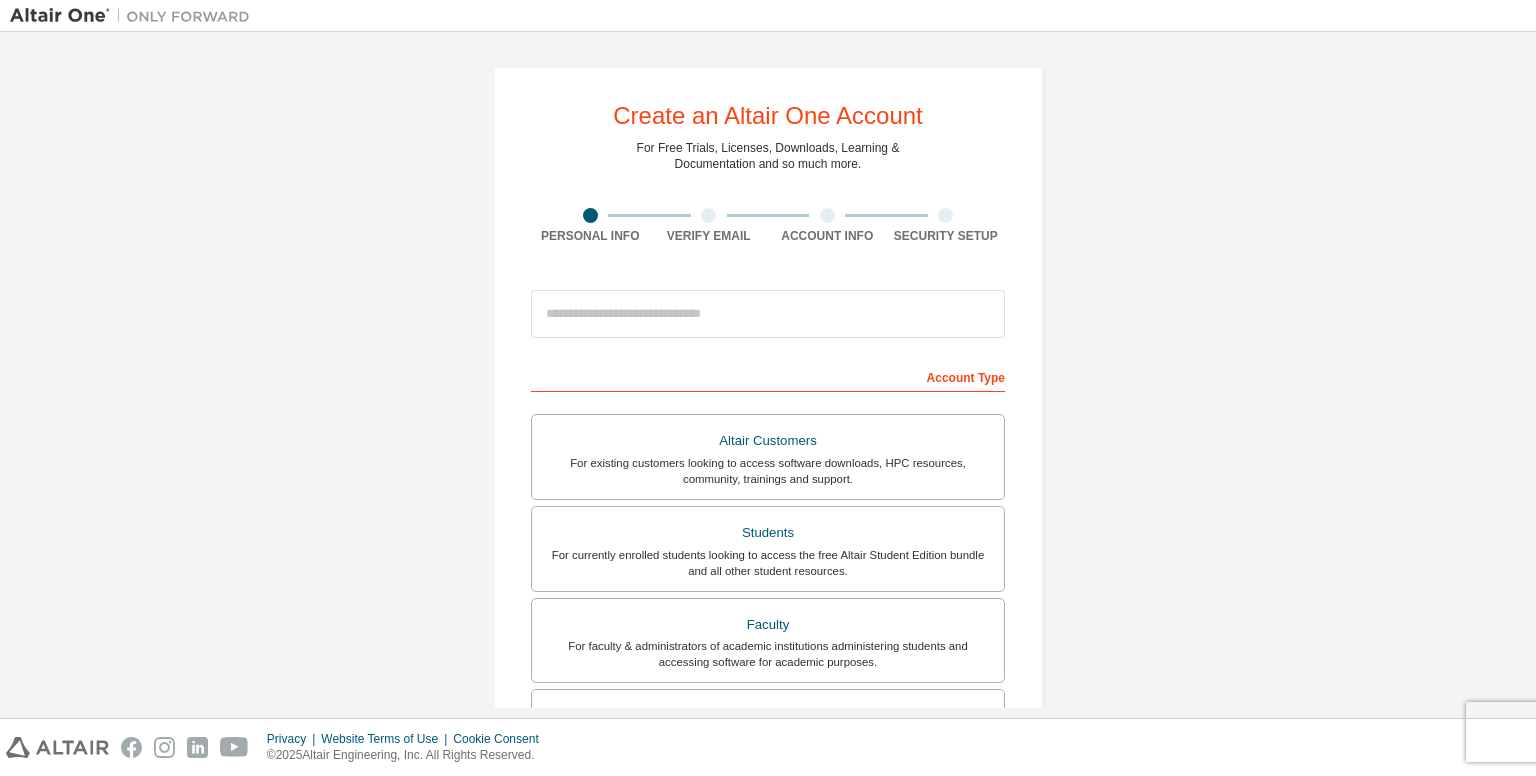 scroll, scrollTop: 0, scrollLeft: 0, axis: both 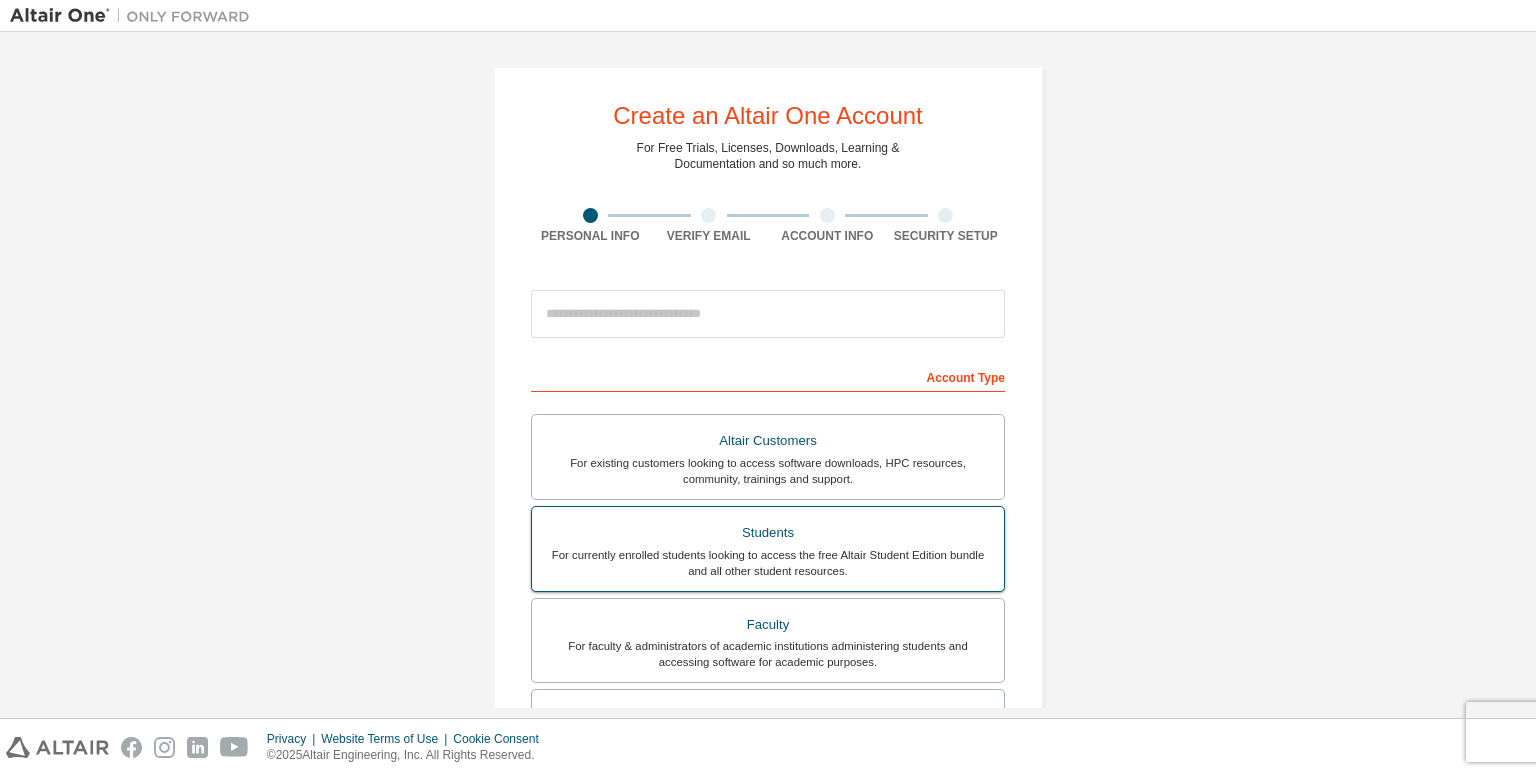 click on "For currently enrolled students looking to access the free Altair Student Edition bundle and all other student resources." at bounding box center [768, 563] 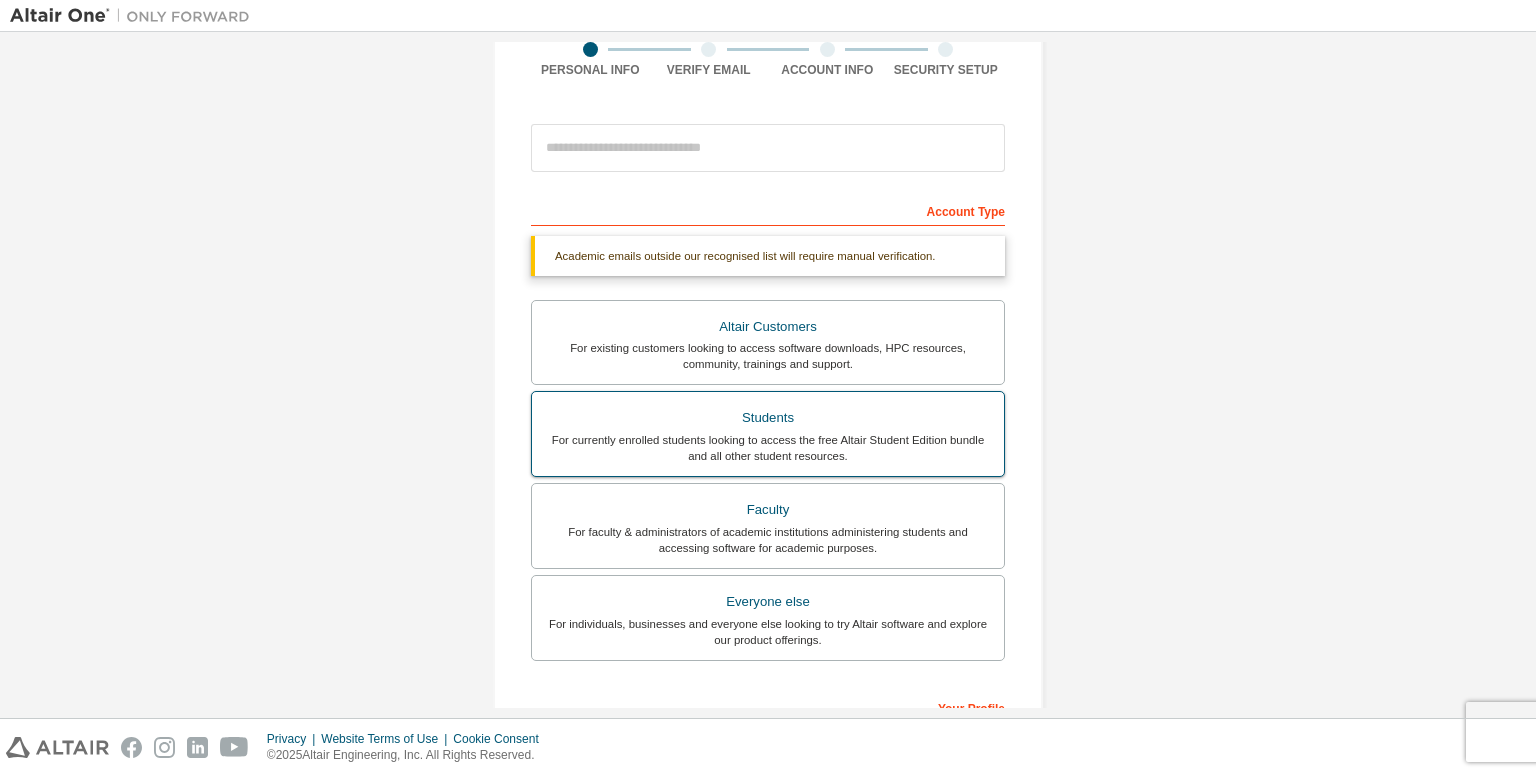 scroll, scrollTop: 168, scrollLeft: 0, axis: vertical 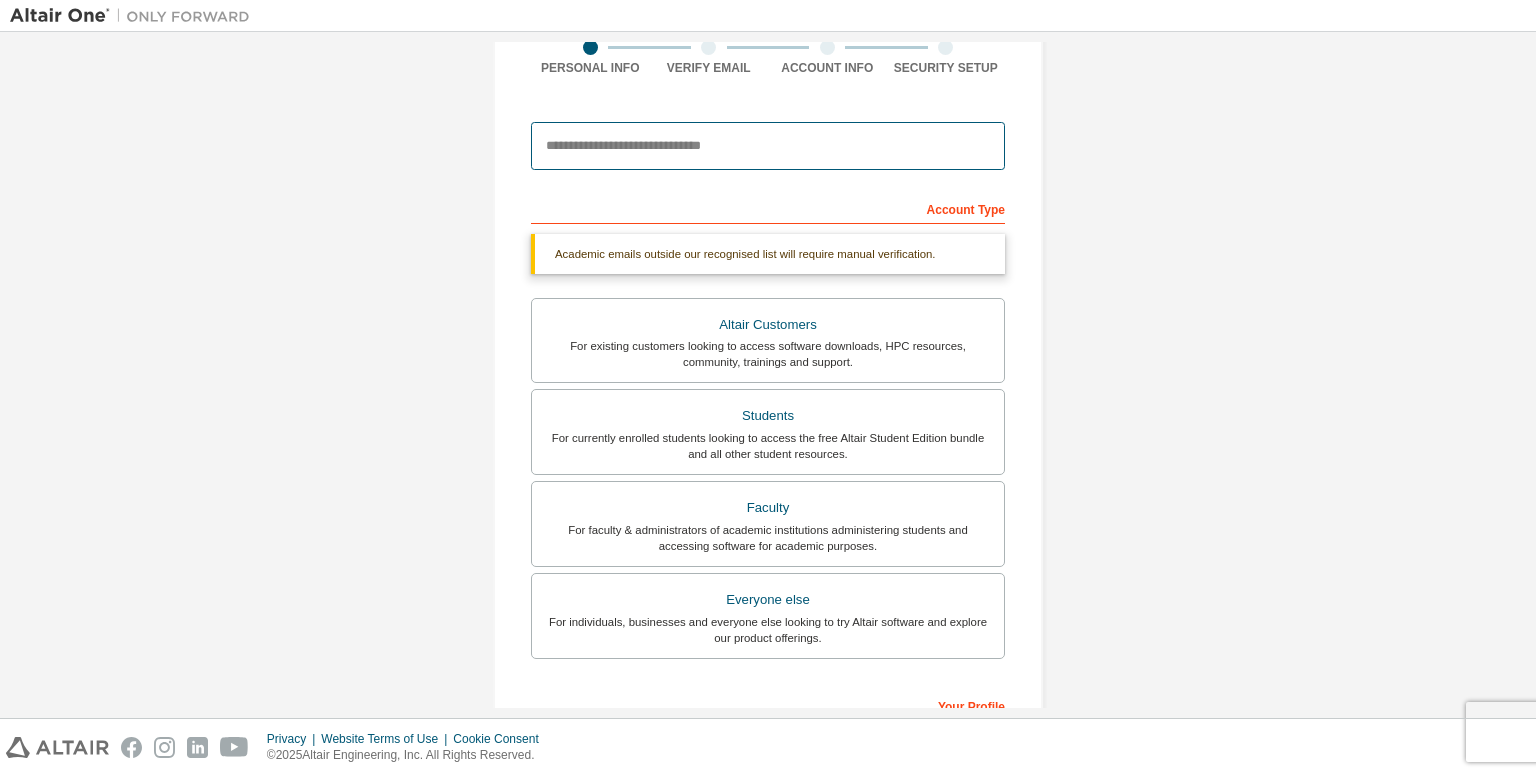 click at bounding box center (768, 146) 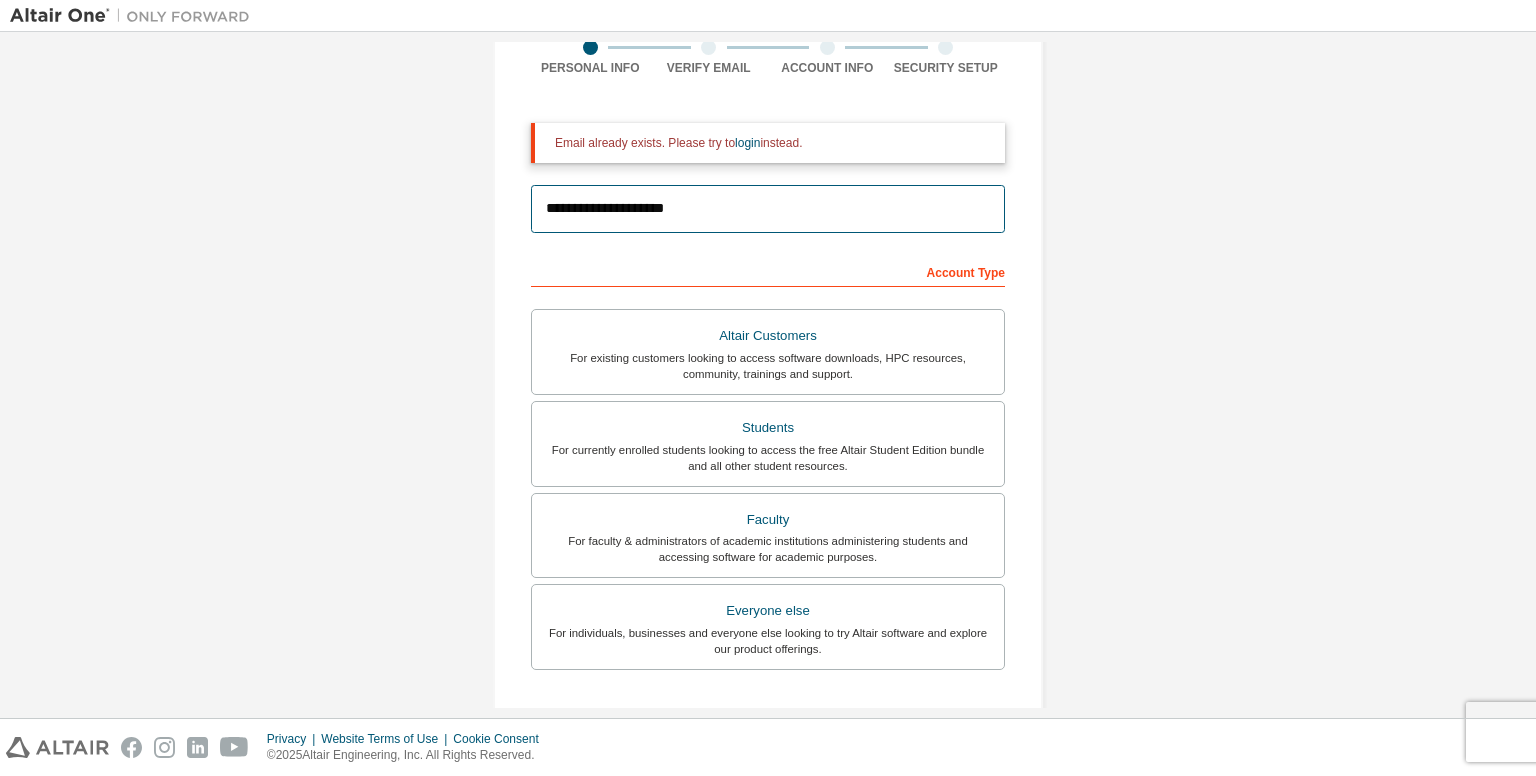click on "**********" at bounding box center (768, 209) 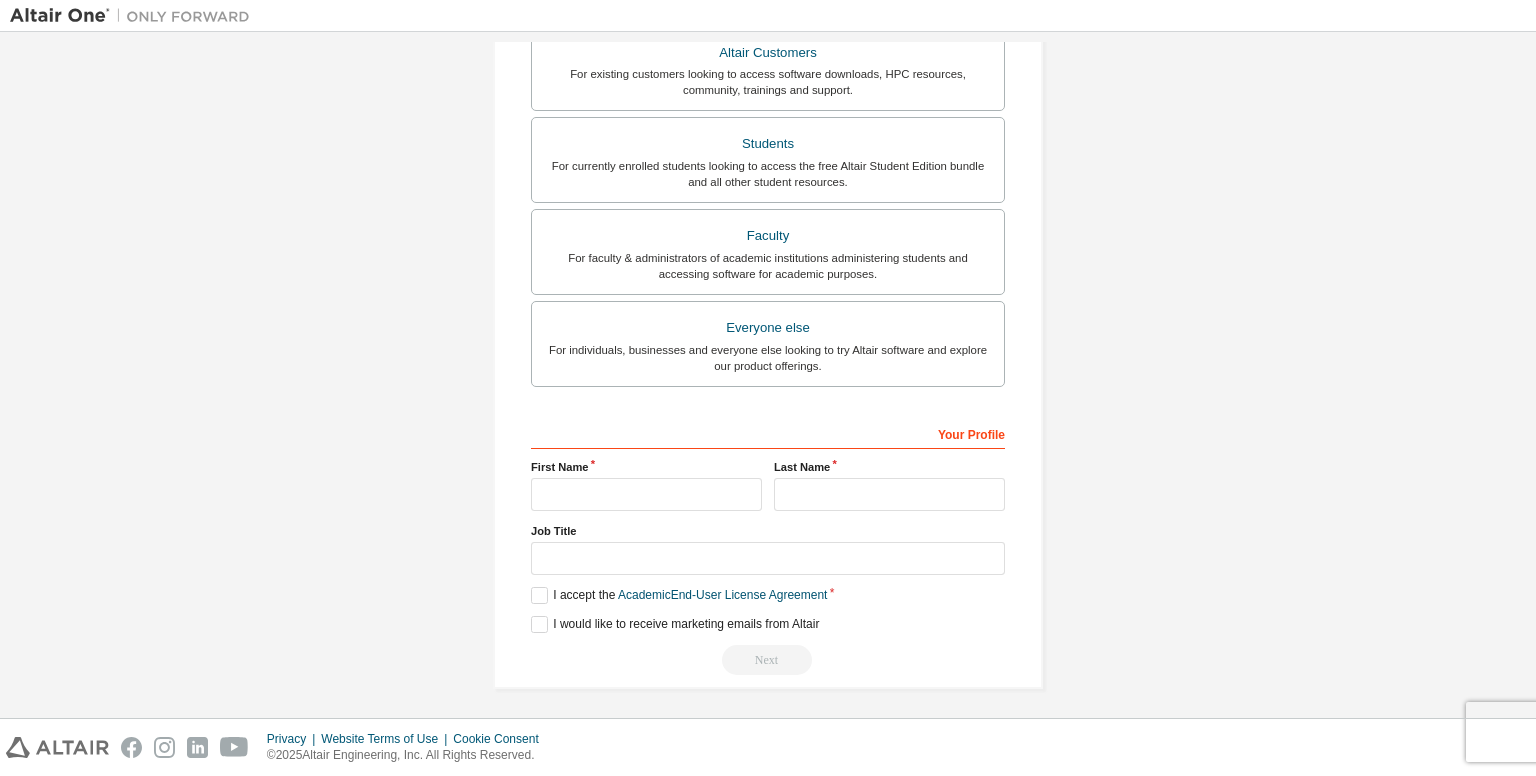 scroll, scrollTop: 262, scrollLeft: 0, axis: vertical 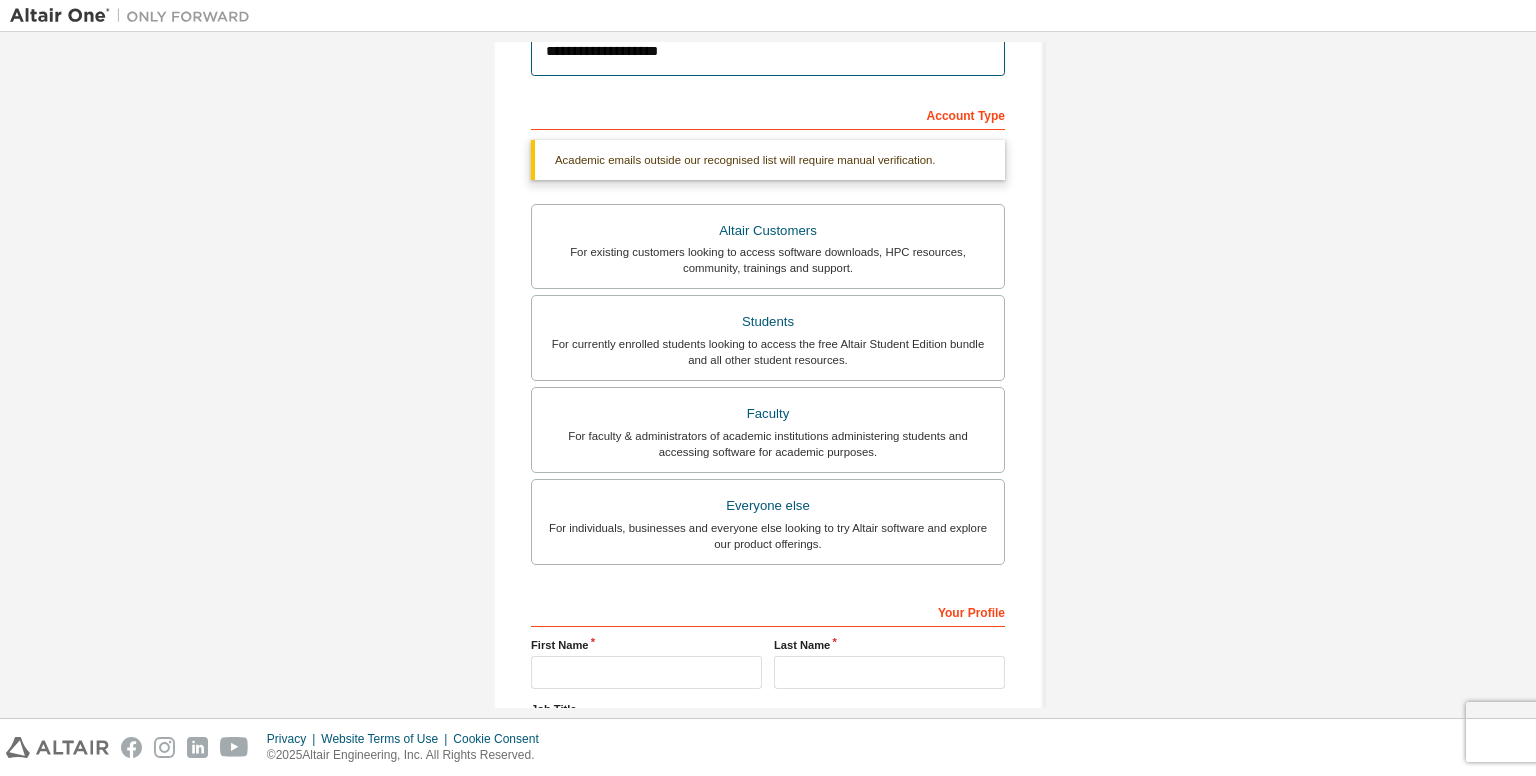 click on "**********" at bounding box center [768, 52] 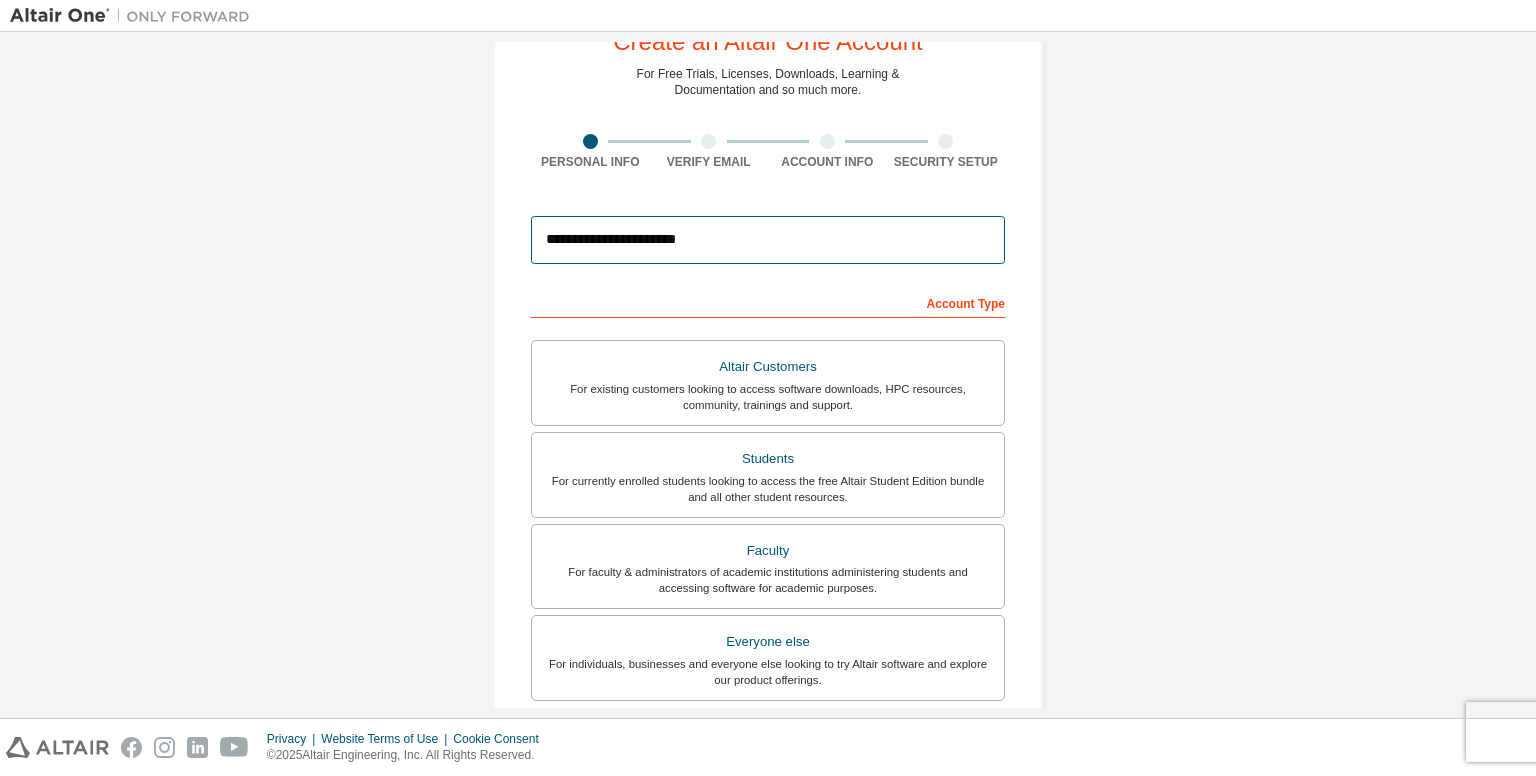 scroll, scrollTop: 388, scrollLeft: 0, axis: vertical 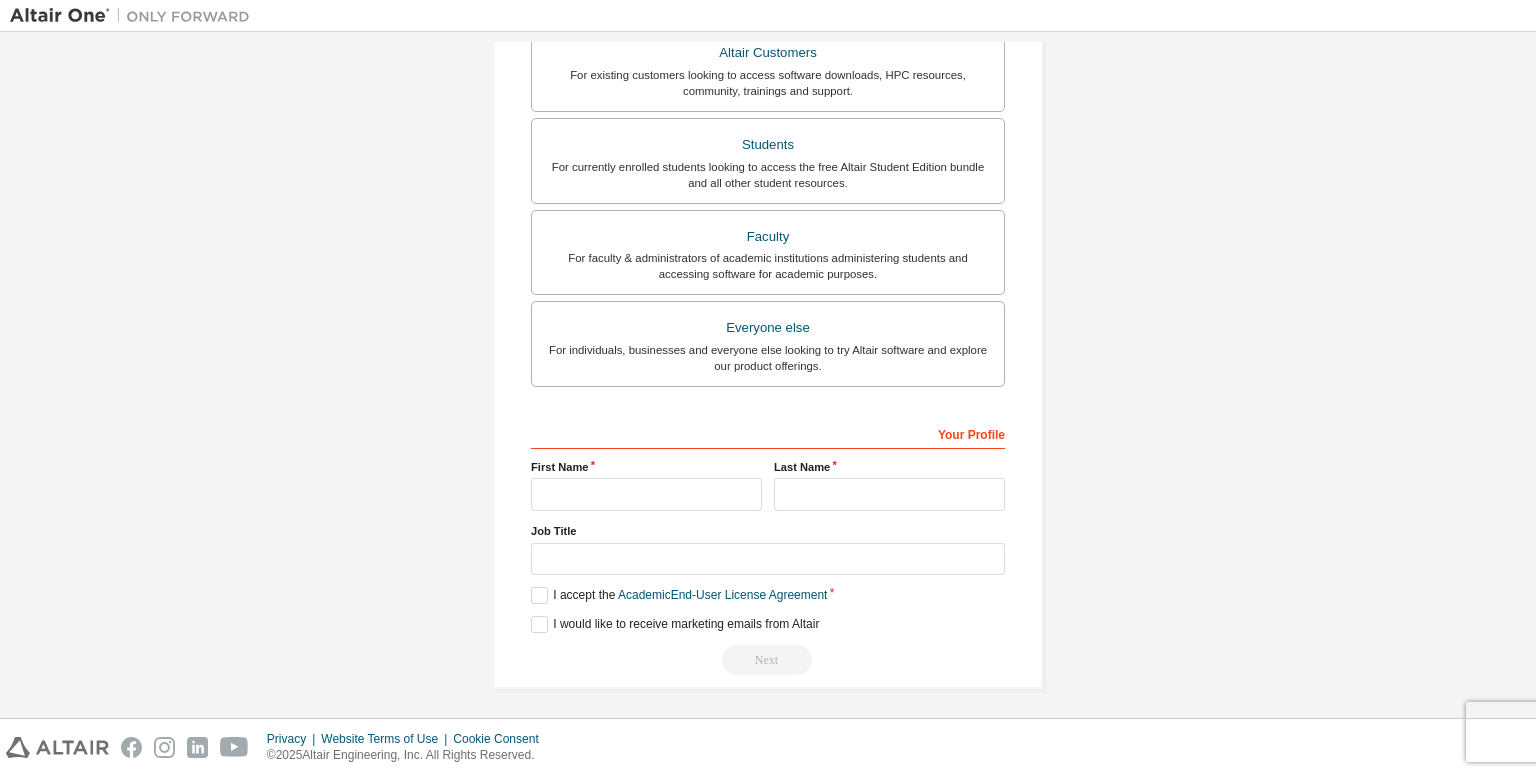 type on "**********" 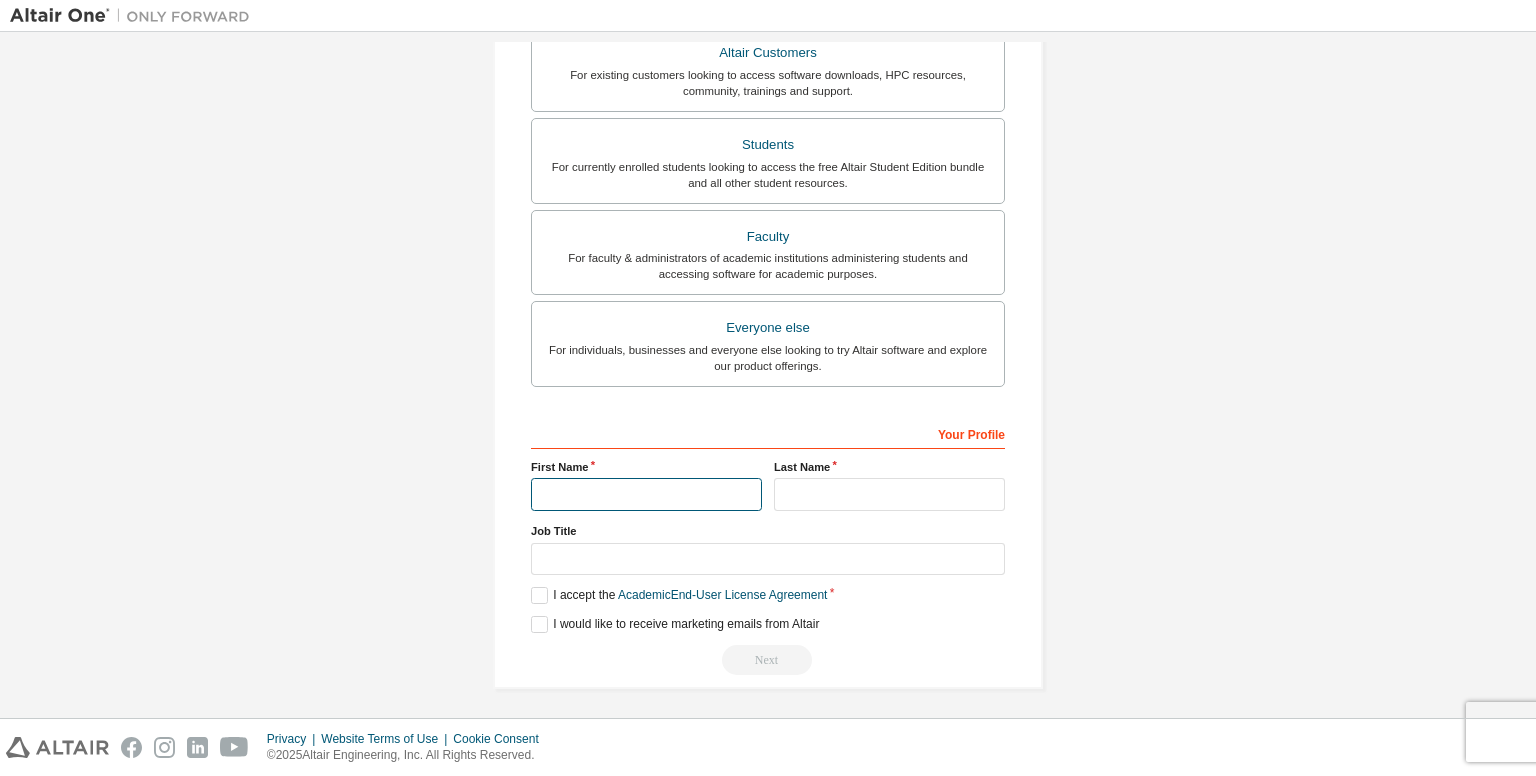 click at bounding box center (646, 494) 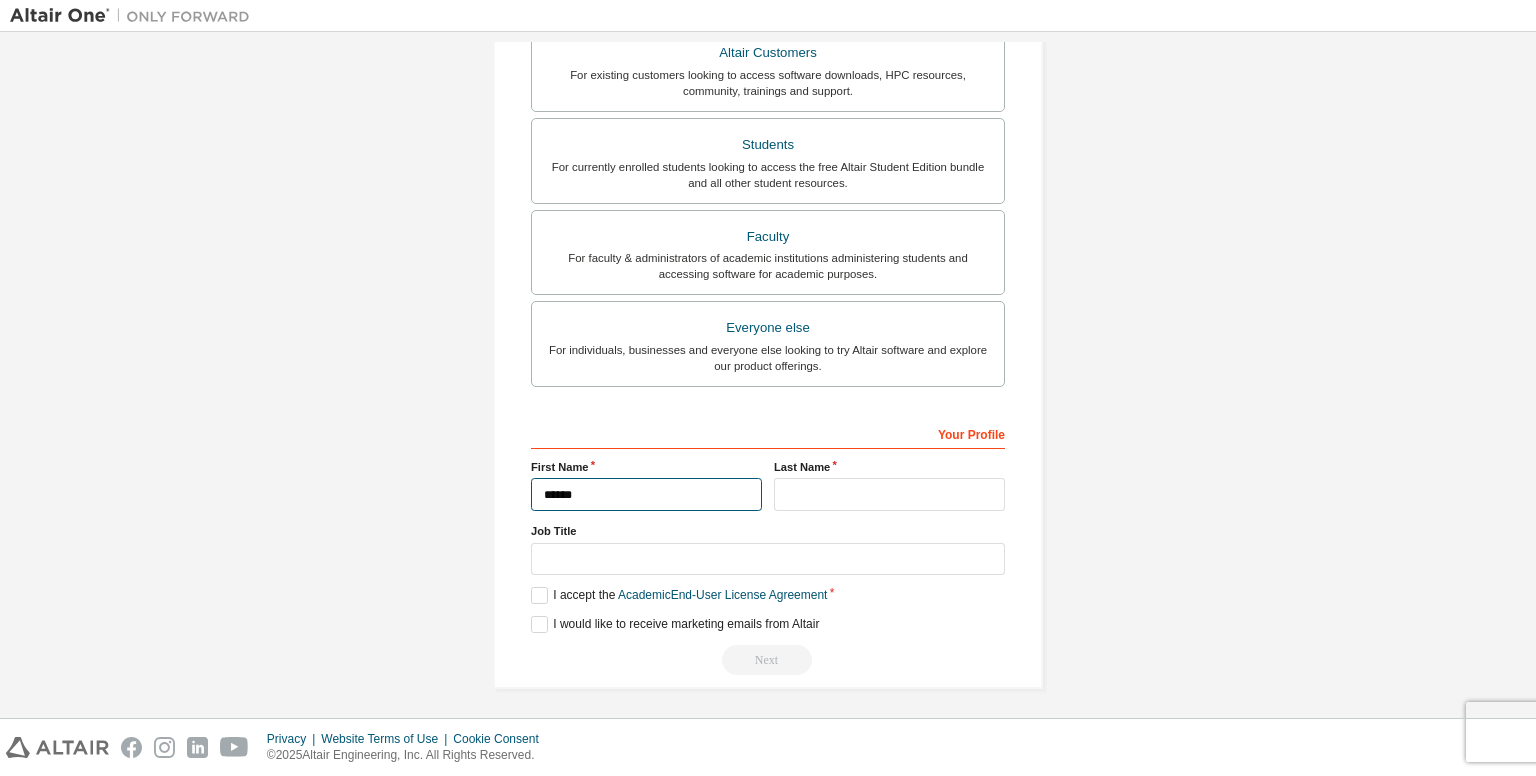 type on "**********" 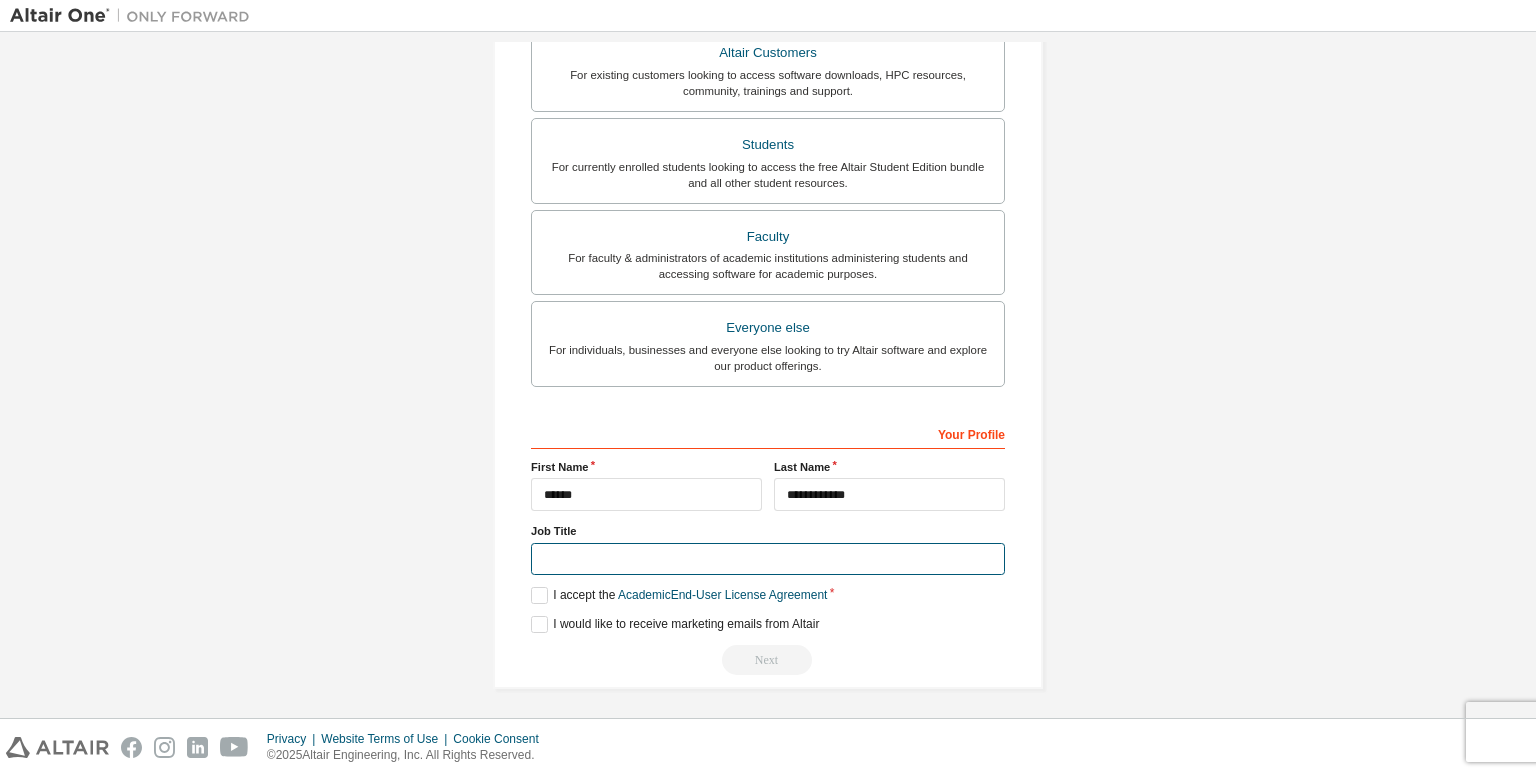 click at bounding box center (768, 559) 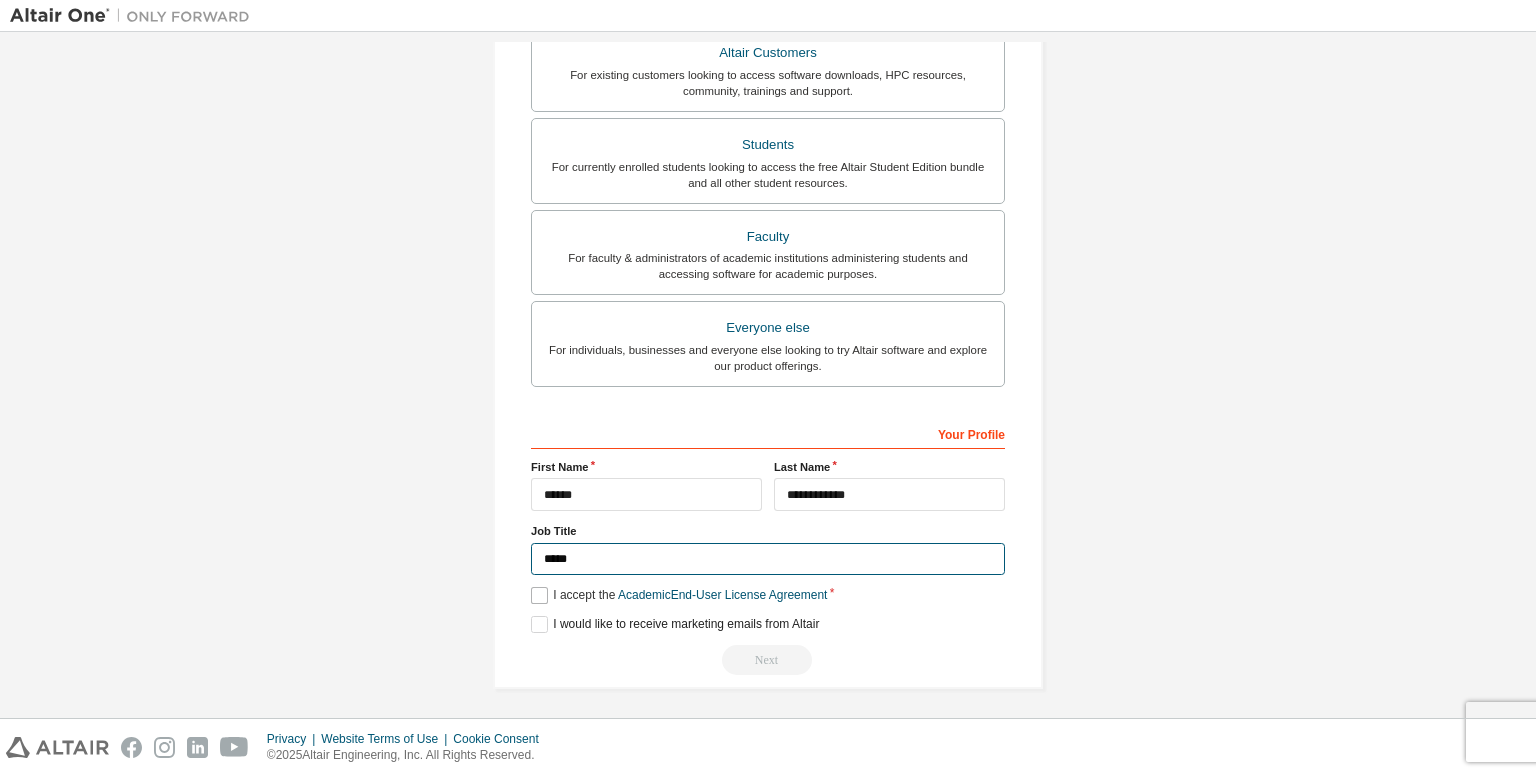 type on "*****" 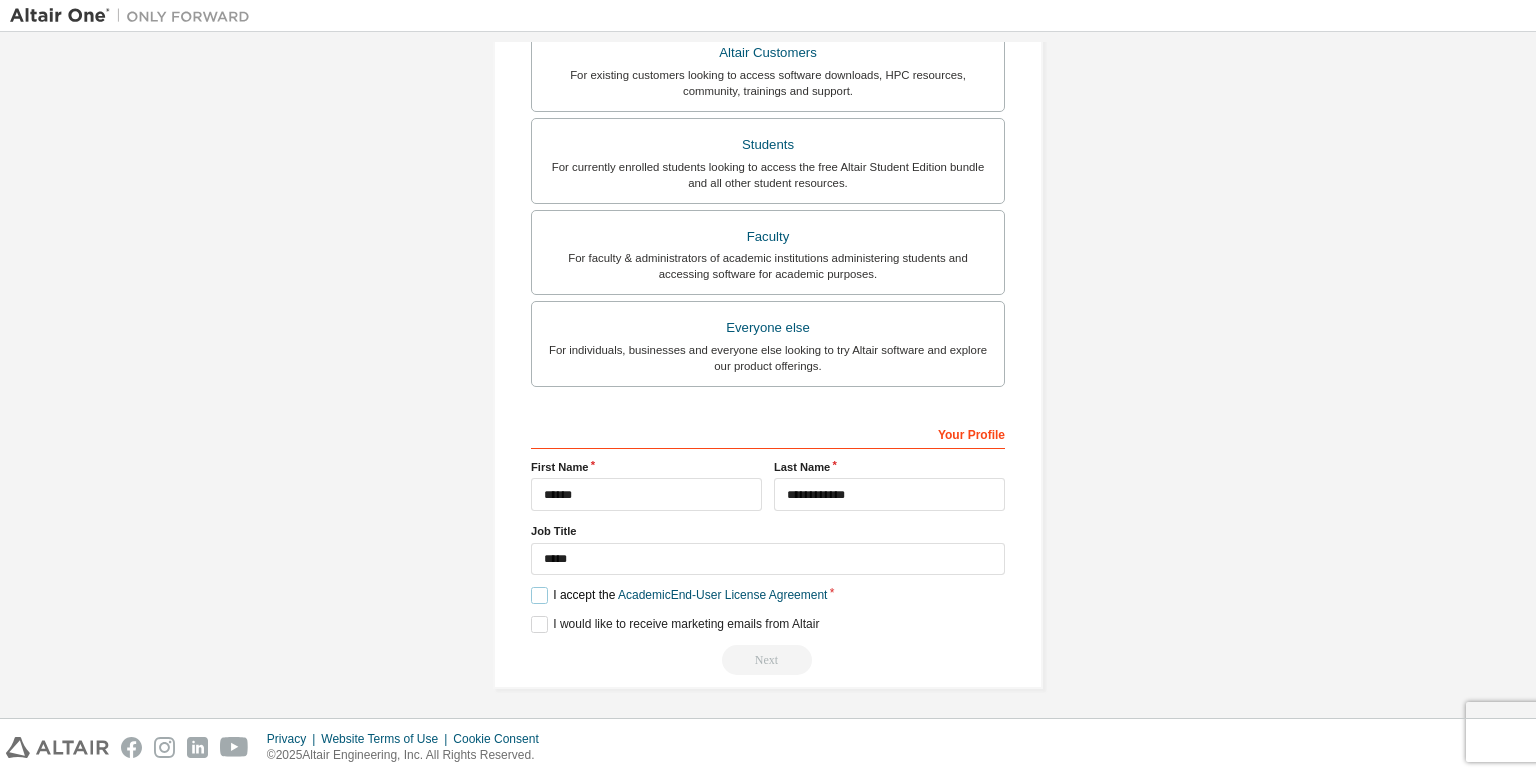 click on "I accept the   Academic   End-User License Agreement" at bounding box center [679, 595] 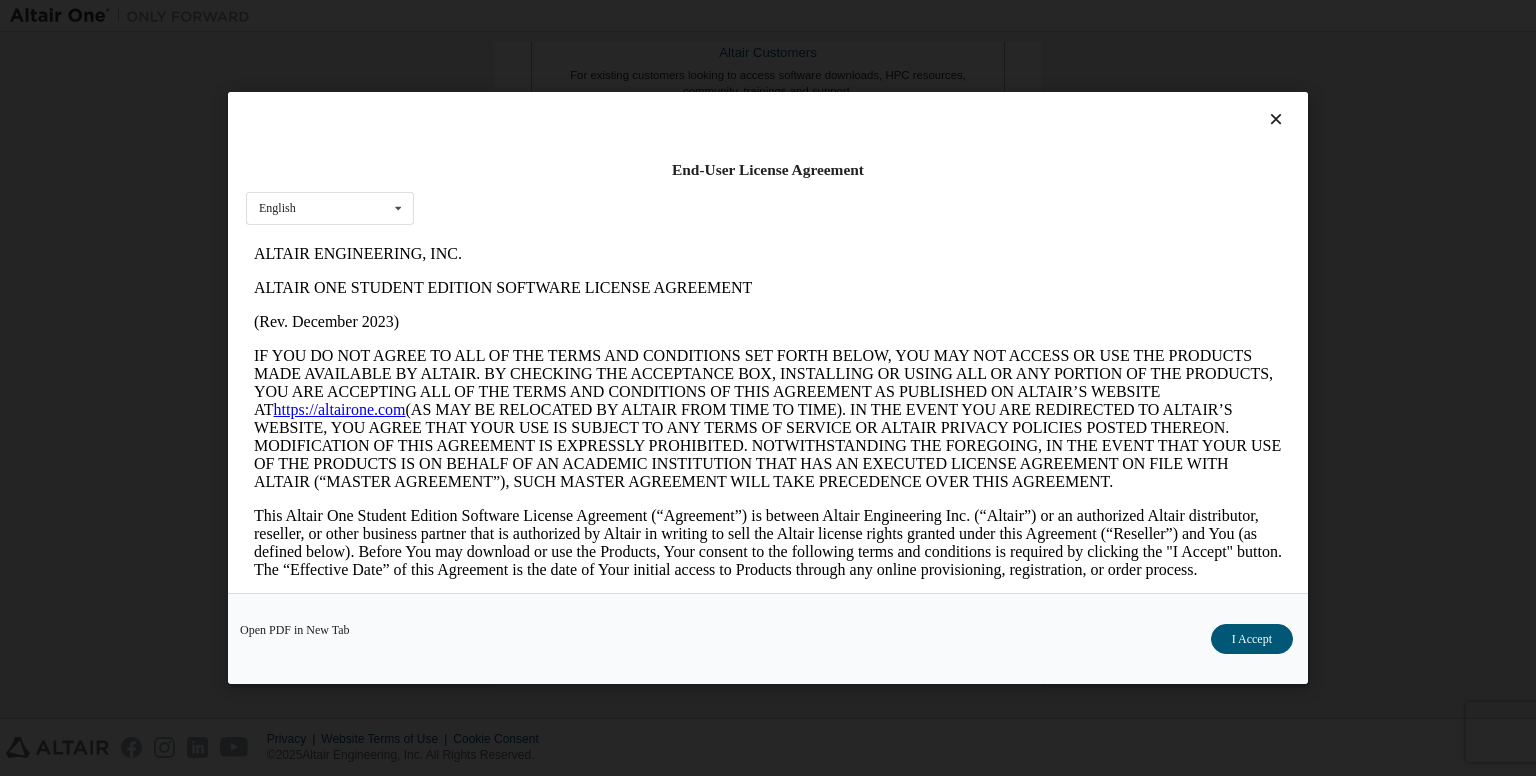 scroll, scrollTop: 0, scrollLeft: 0, axis: both 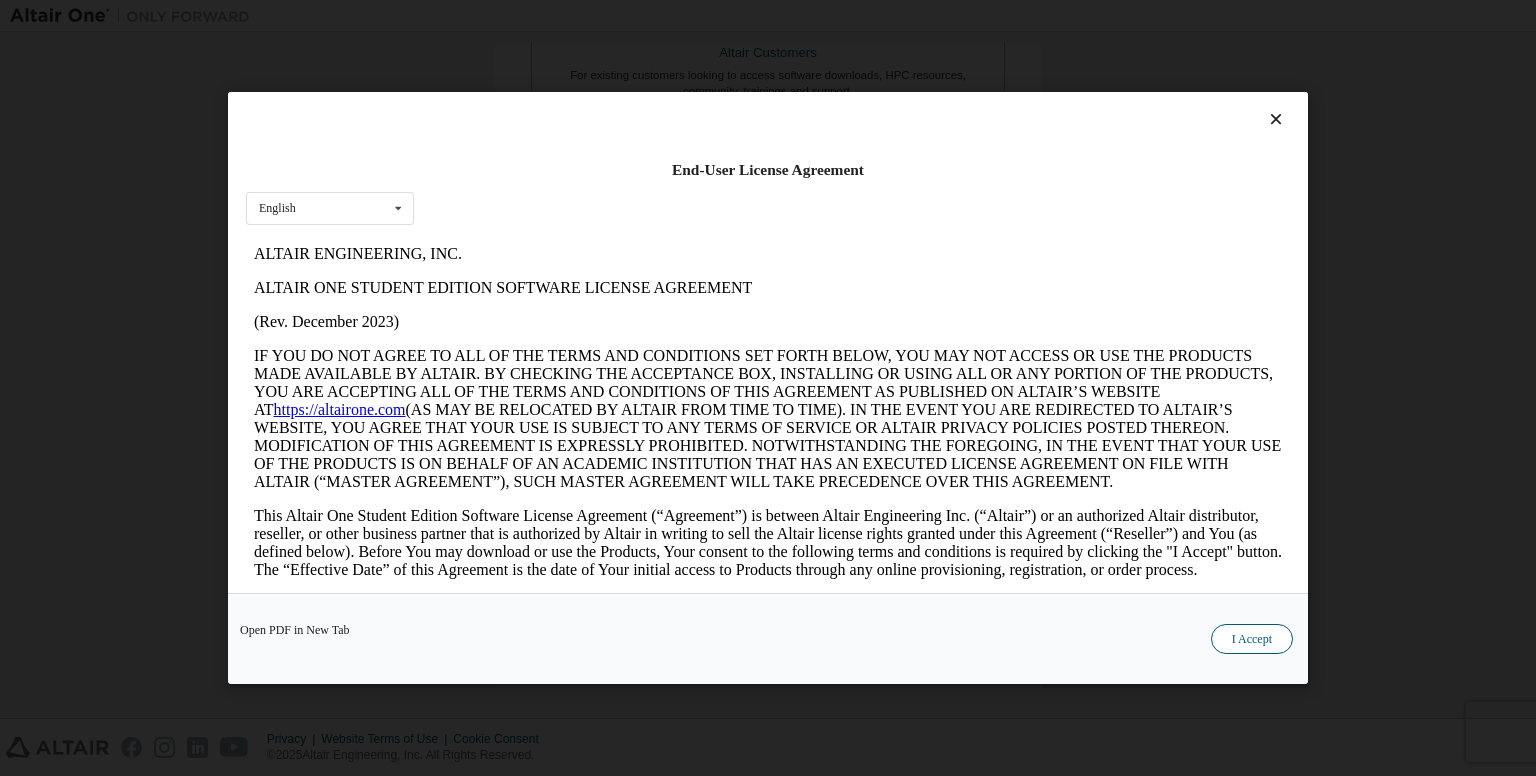 click on "I Accept" at bounding box center [1252, 639] 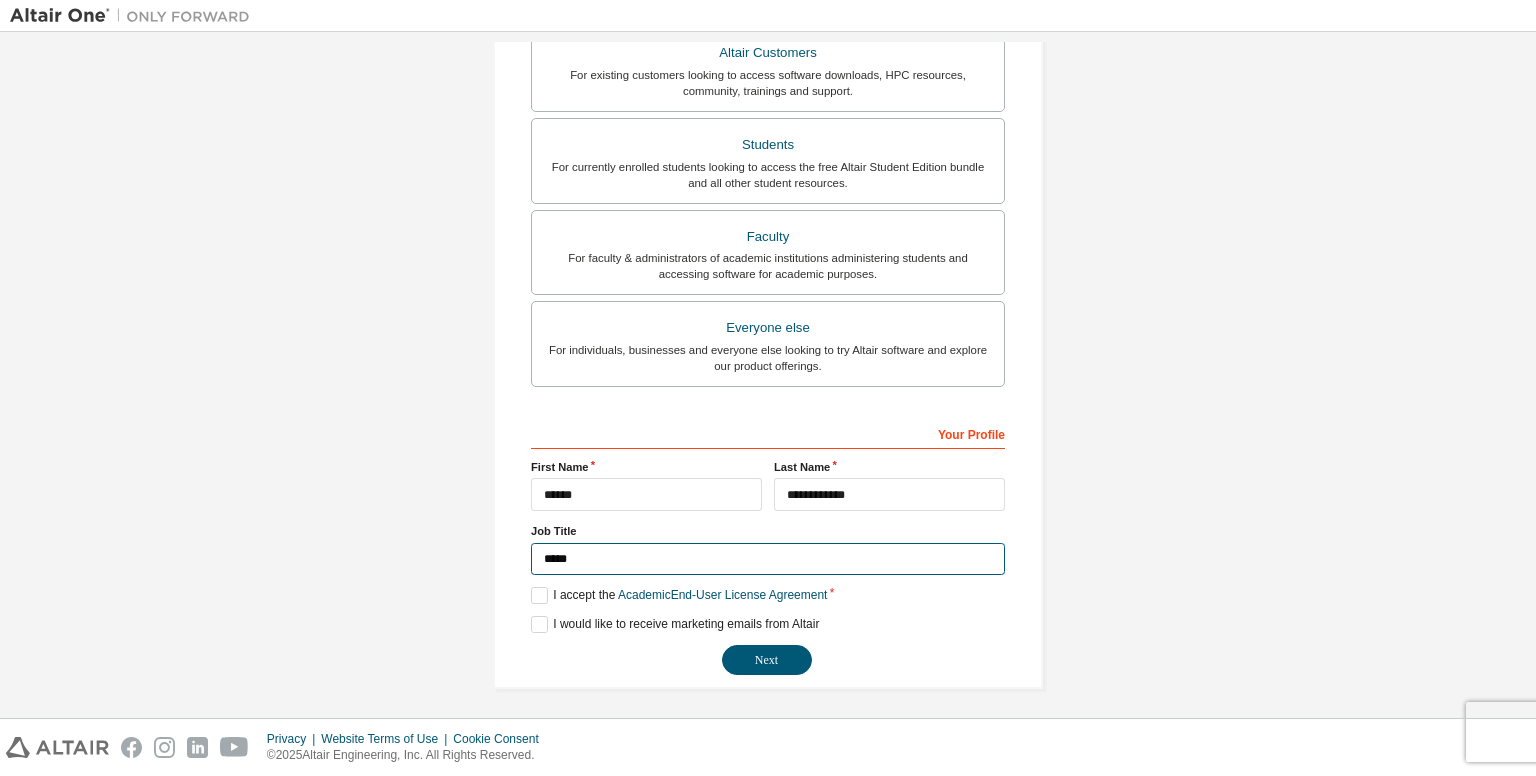 click on "*****" at bounding box center [768, 559] 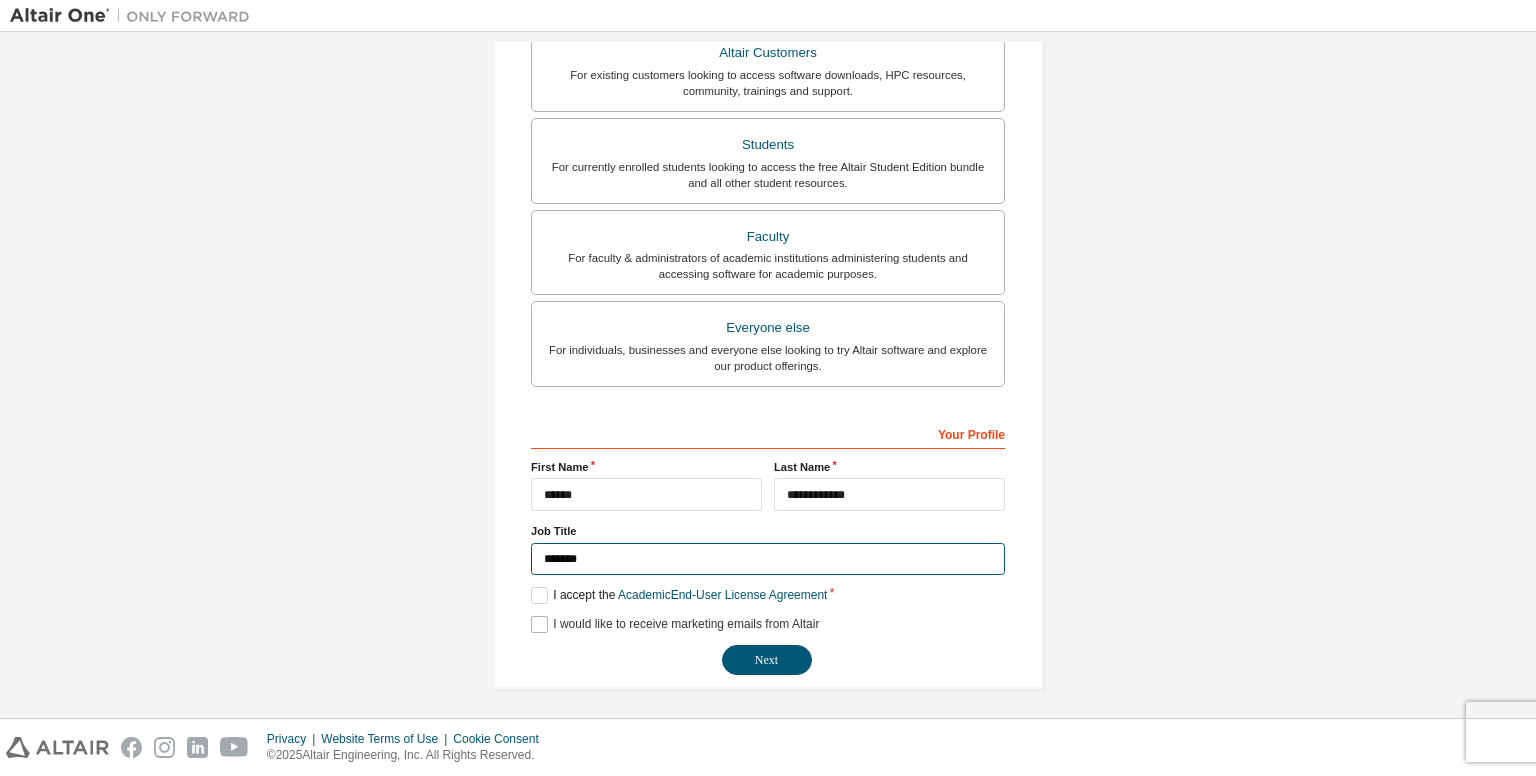 type on "*******" 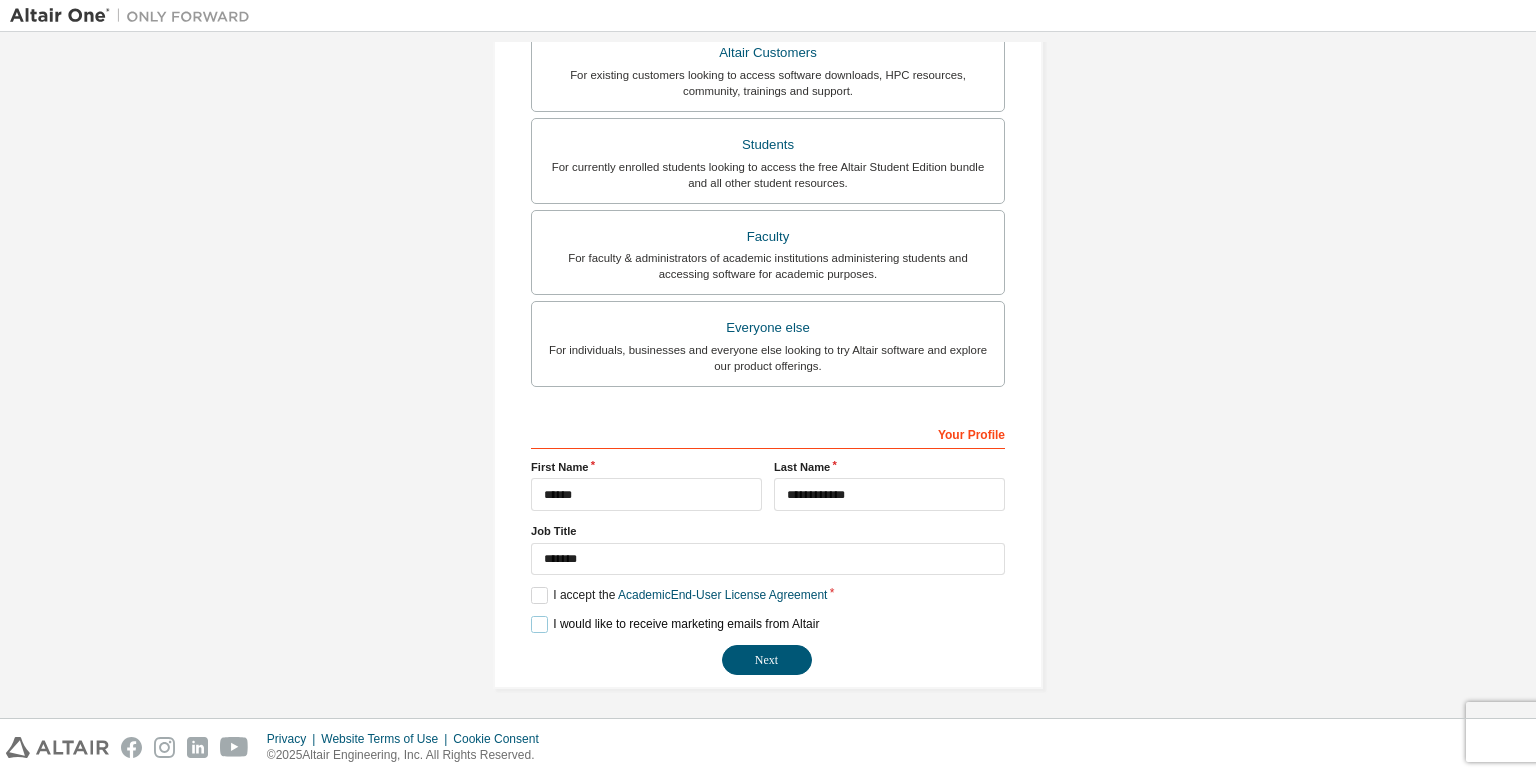 click on "I would like to receive marketing emails from Altair" at bounding box center [675, 624] 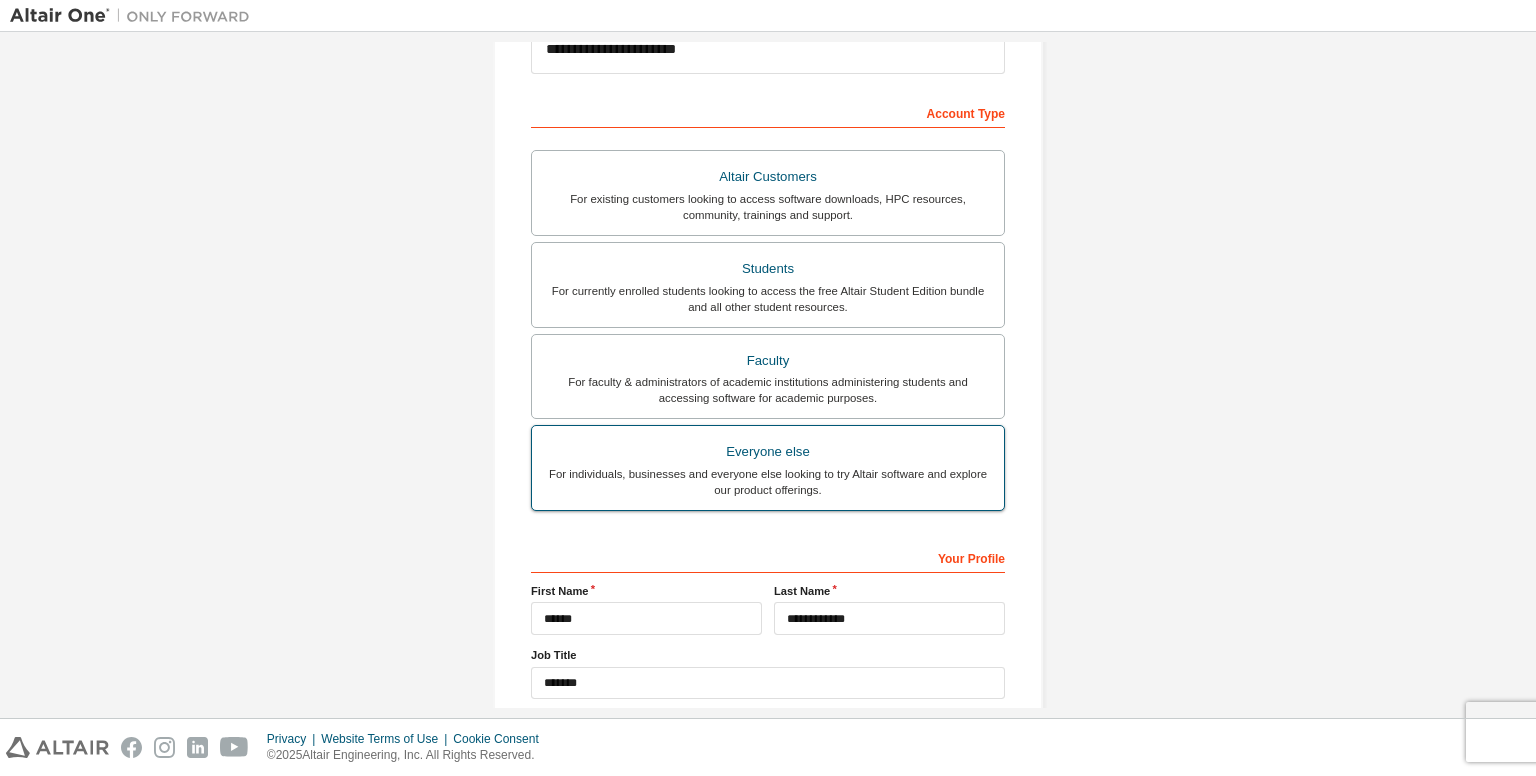 scroll, scrollTop: 264, scrollLeft: 0, axis: vertical 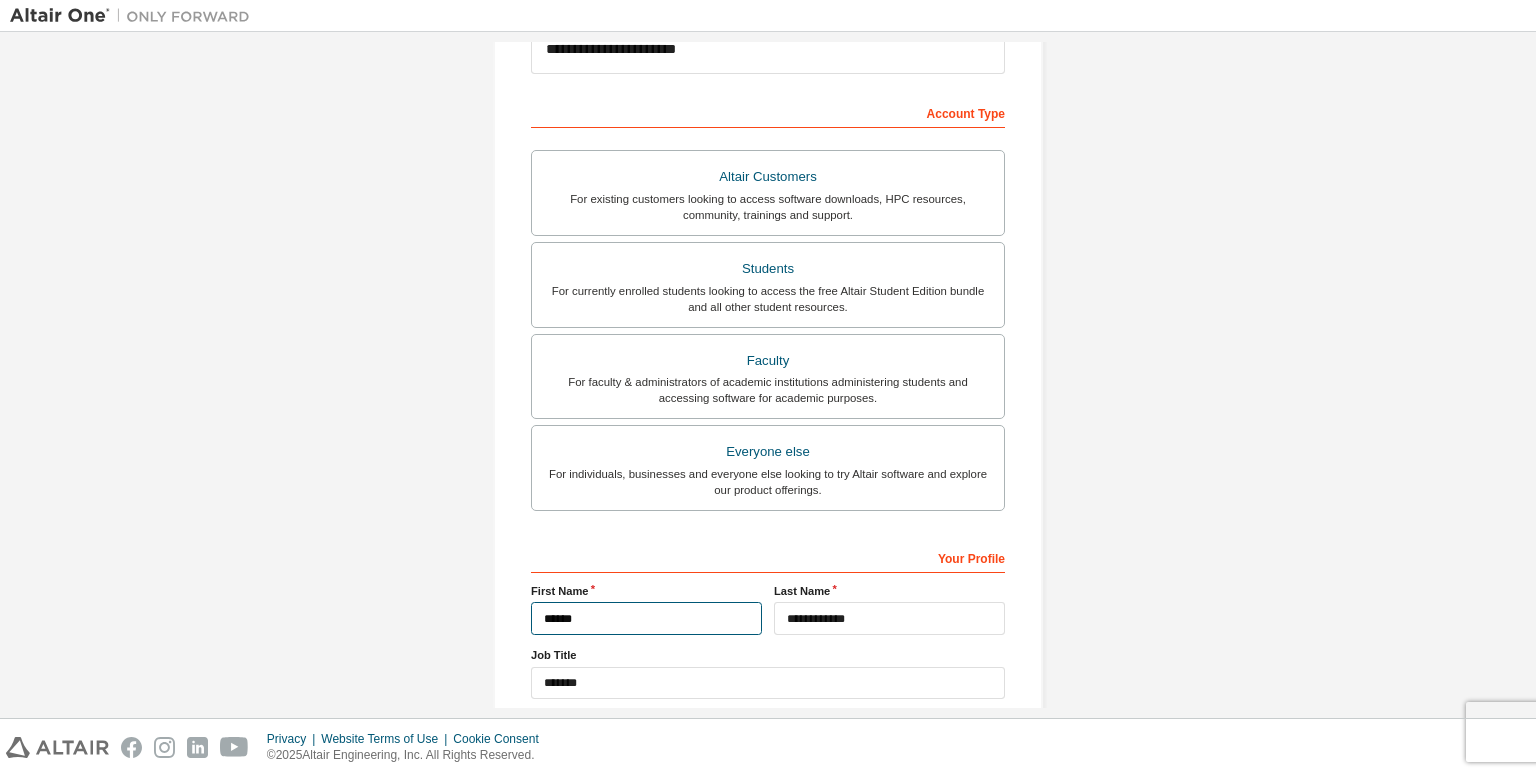 click on "******" at bounding box center (646, 618) 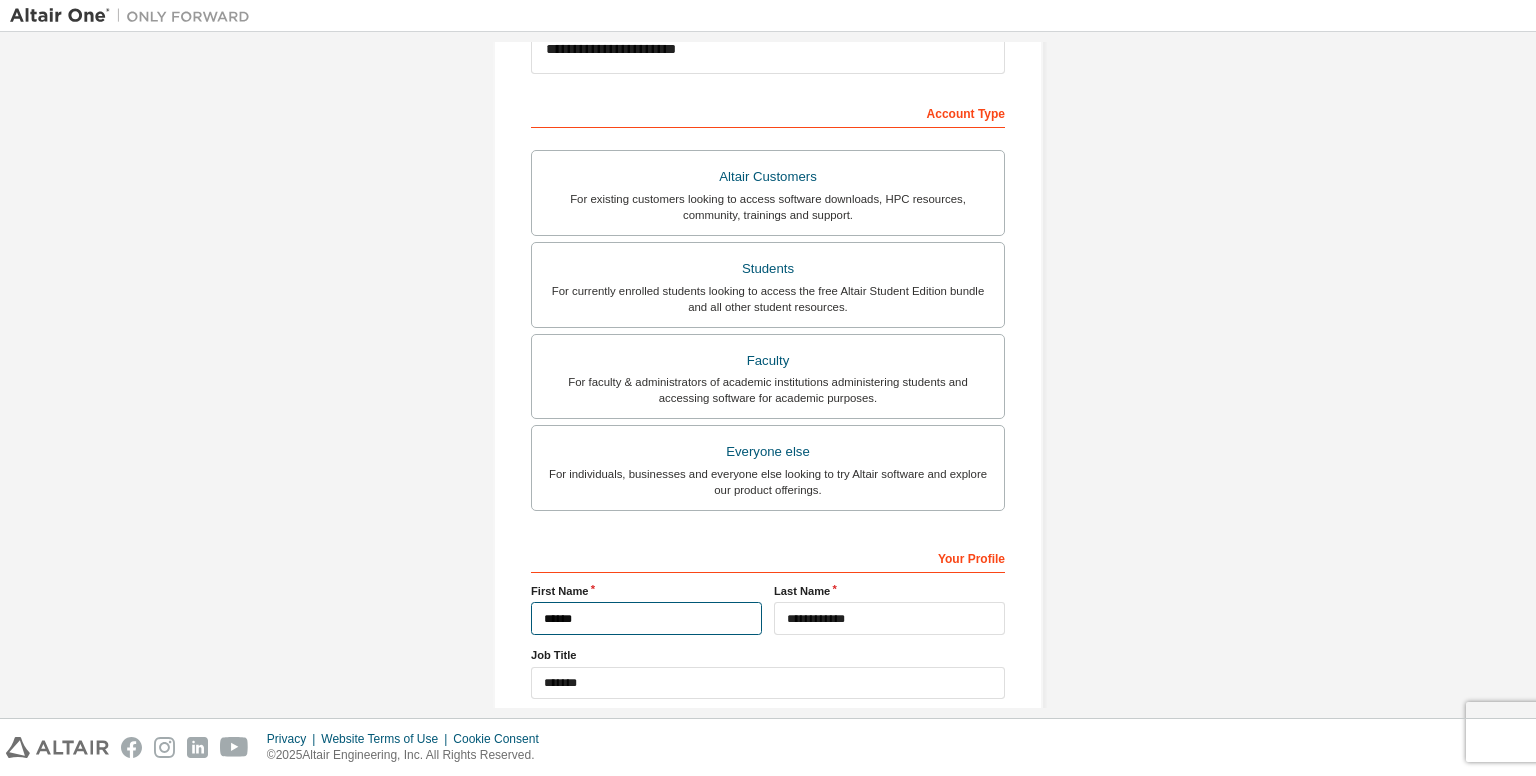 scroll, scrollTop: 388, scrollLeft: 0, axis: vertical 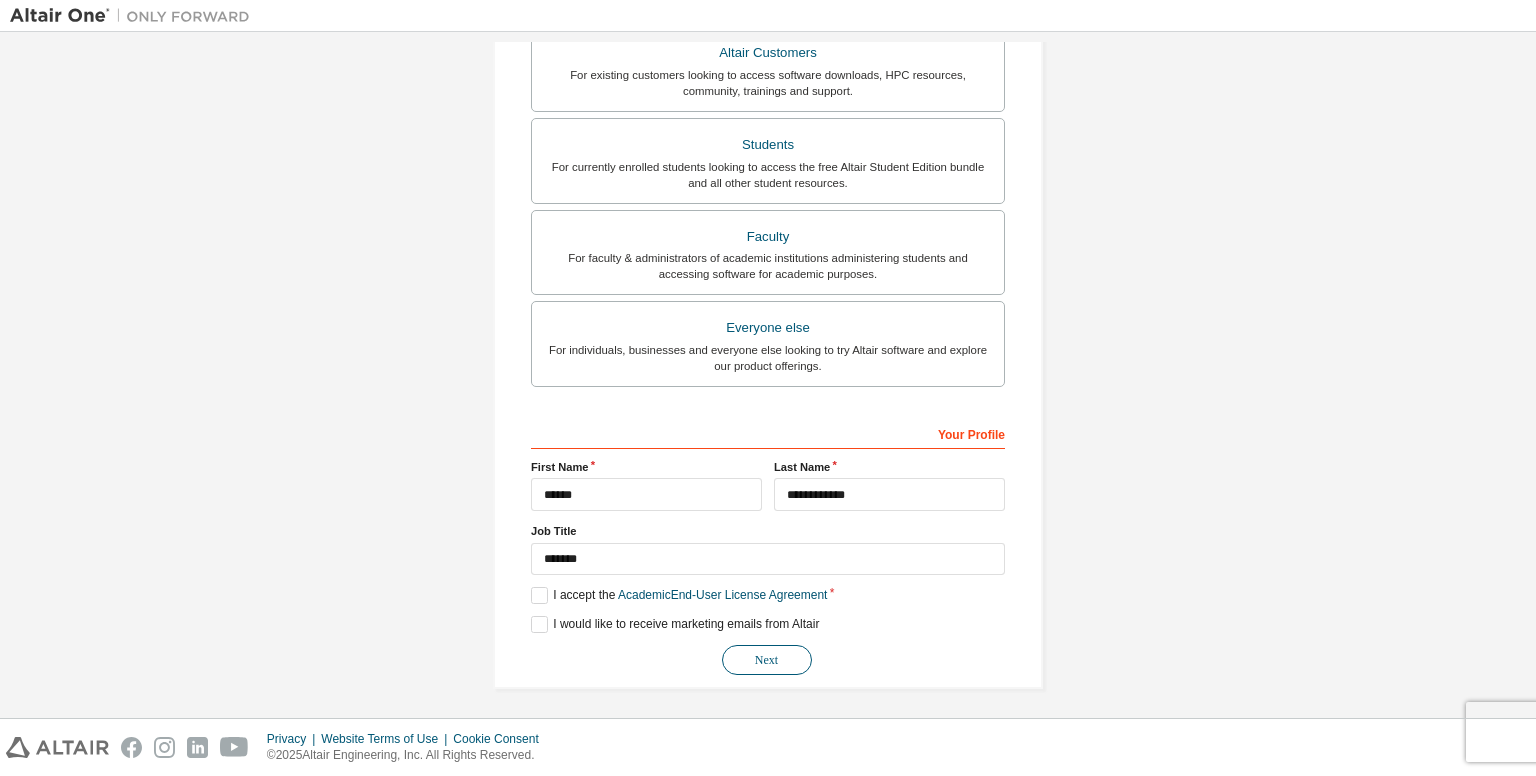 click on "Next" at bounding box center (767, 660) 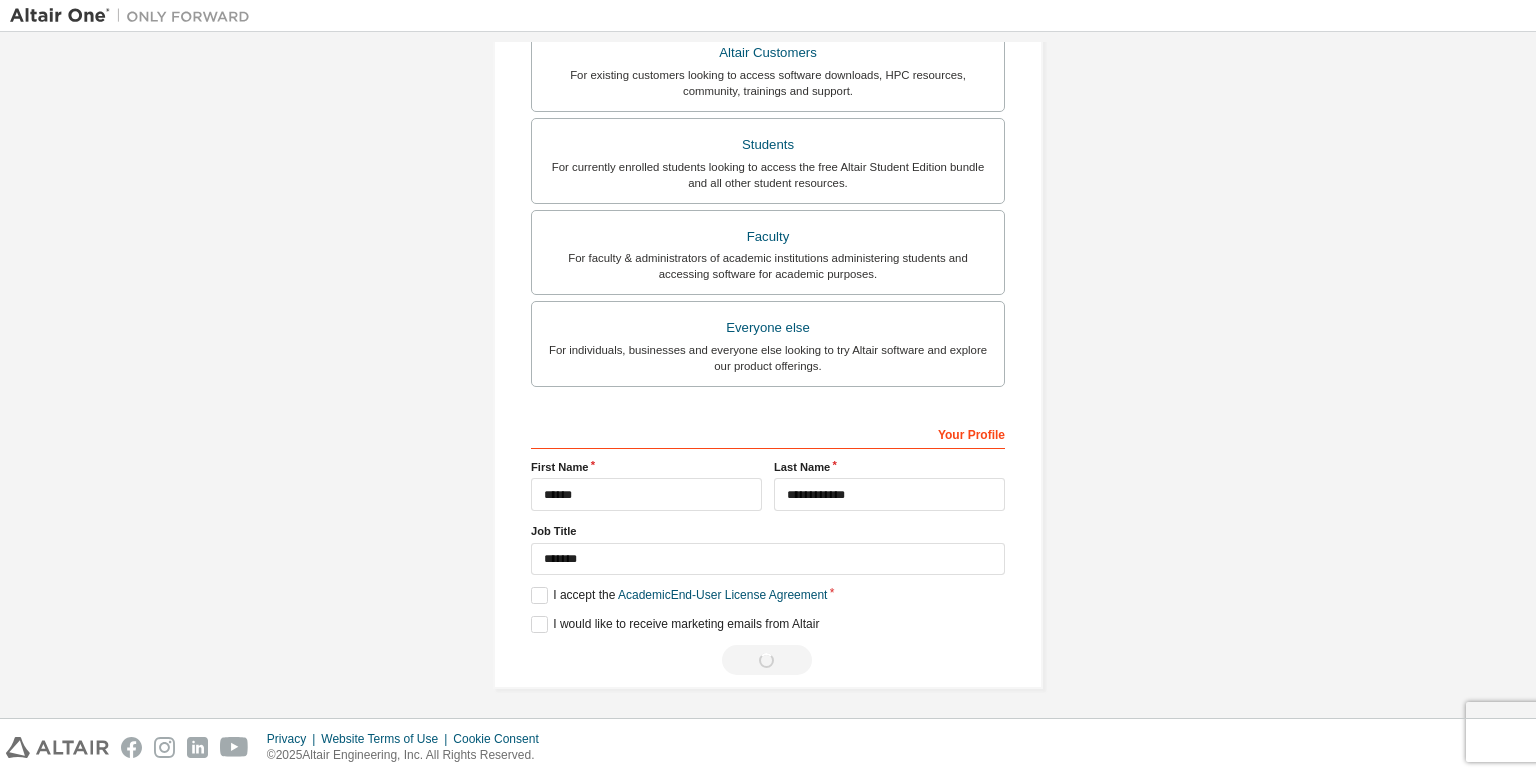 scroll, scrollTop: 0, scrollLeft: 0, axis: both 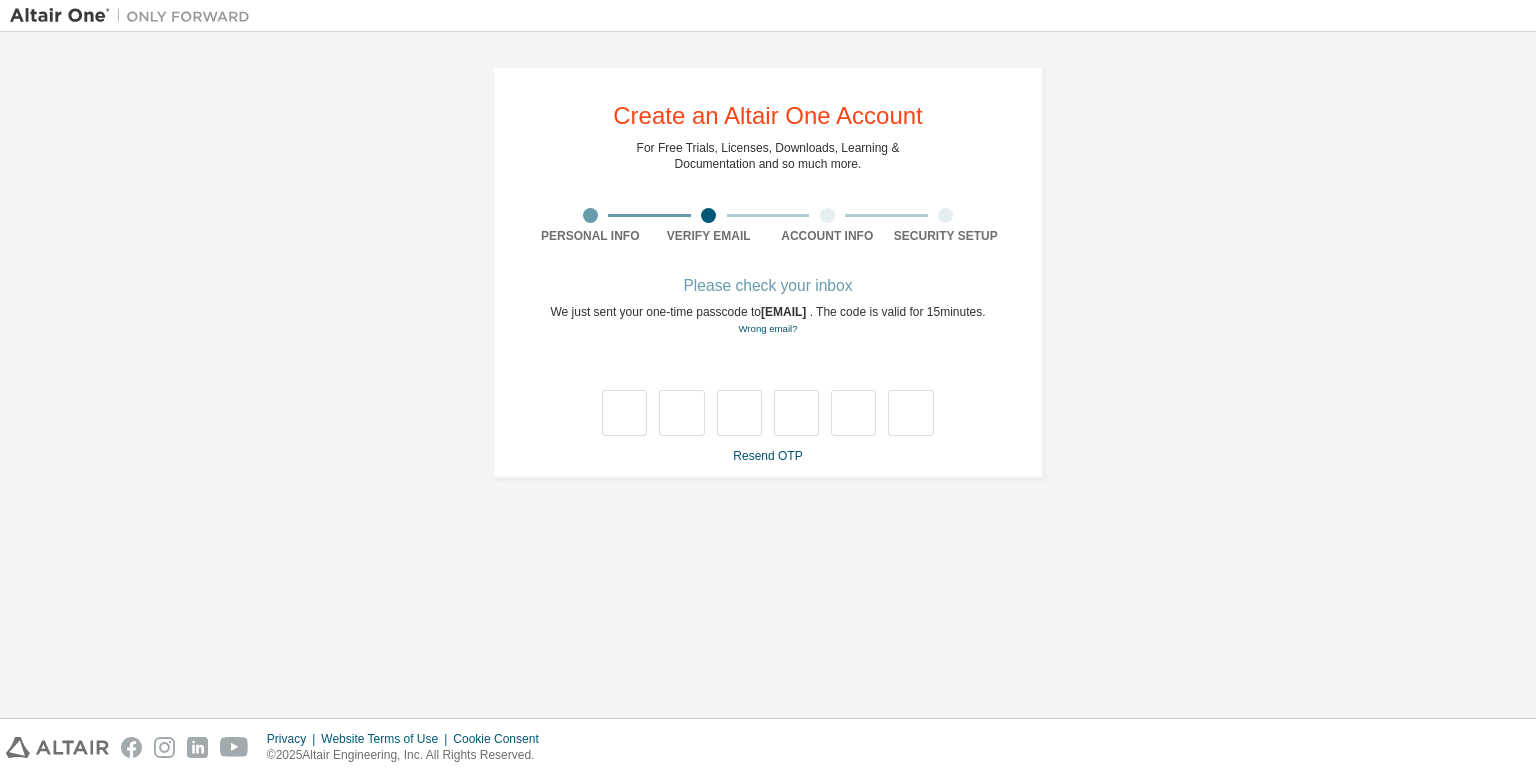 click on "**********" at bounding box center (768, 272) 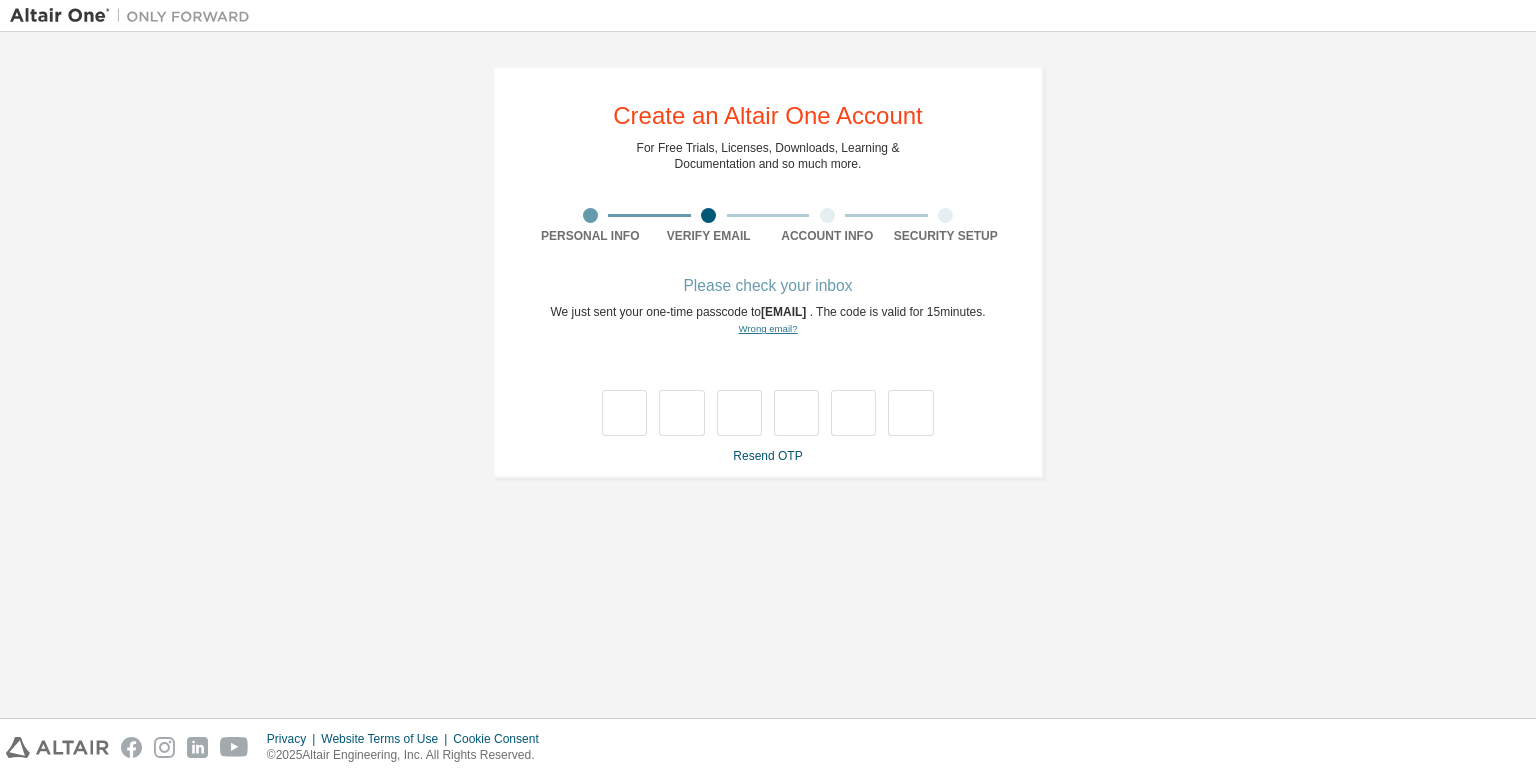 click on "Wrong email?" at bounding box center [767, 328] 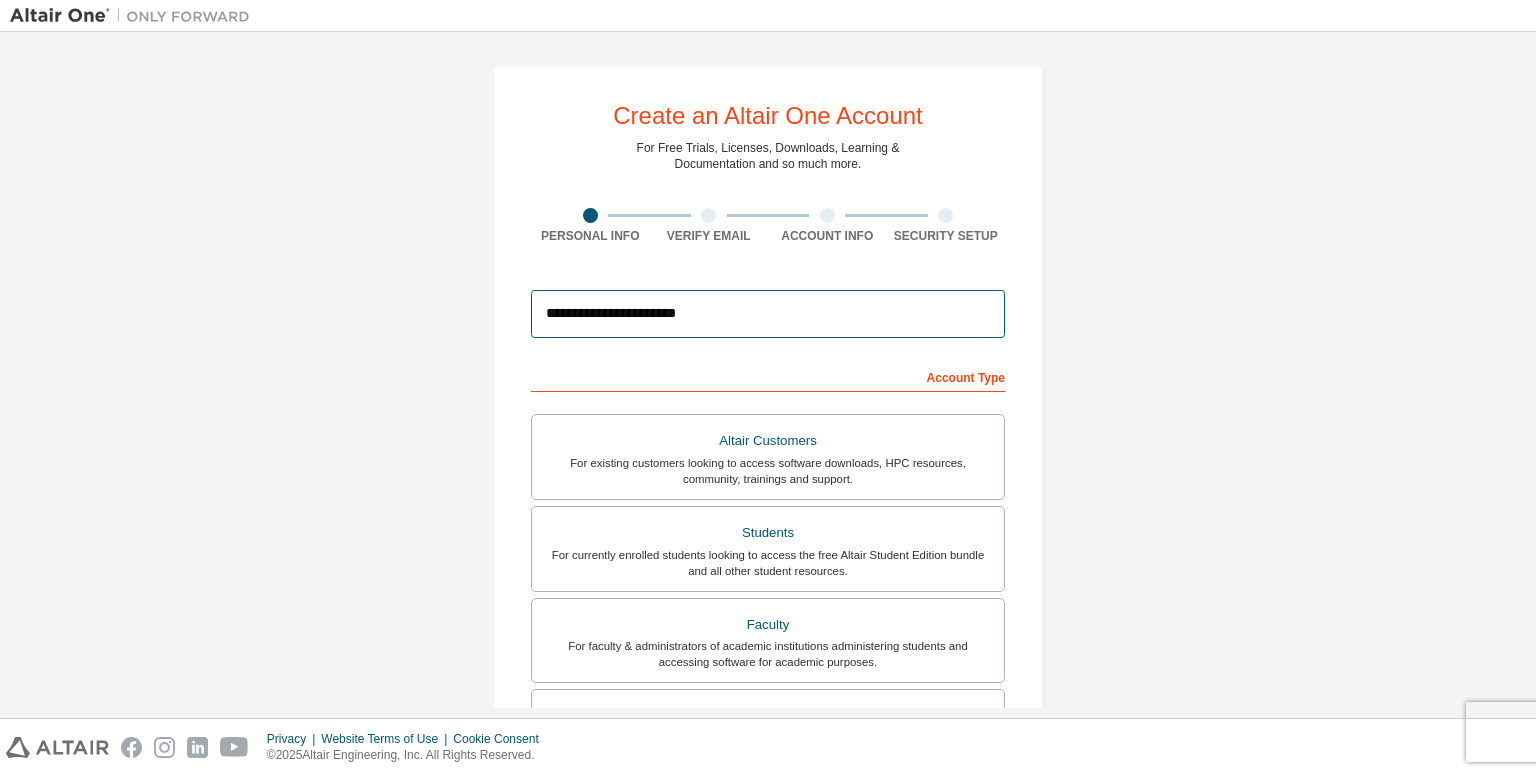 click on "**********" at bounding box center (768, 314) 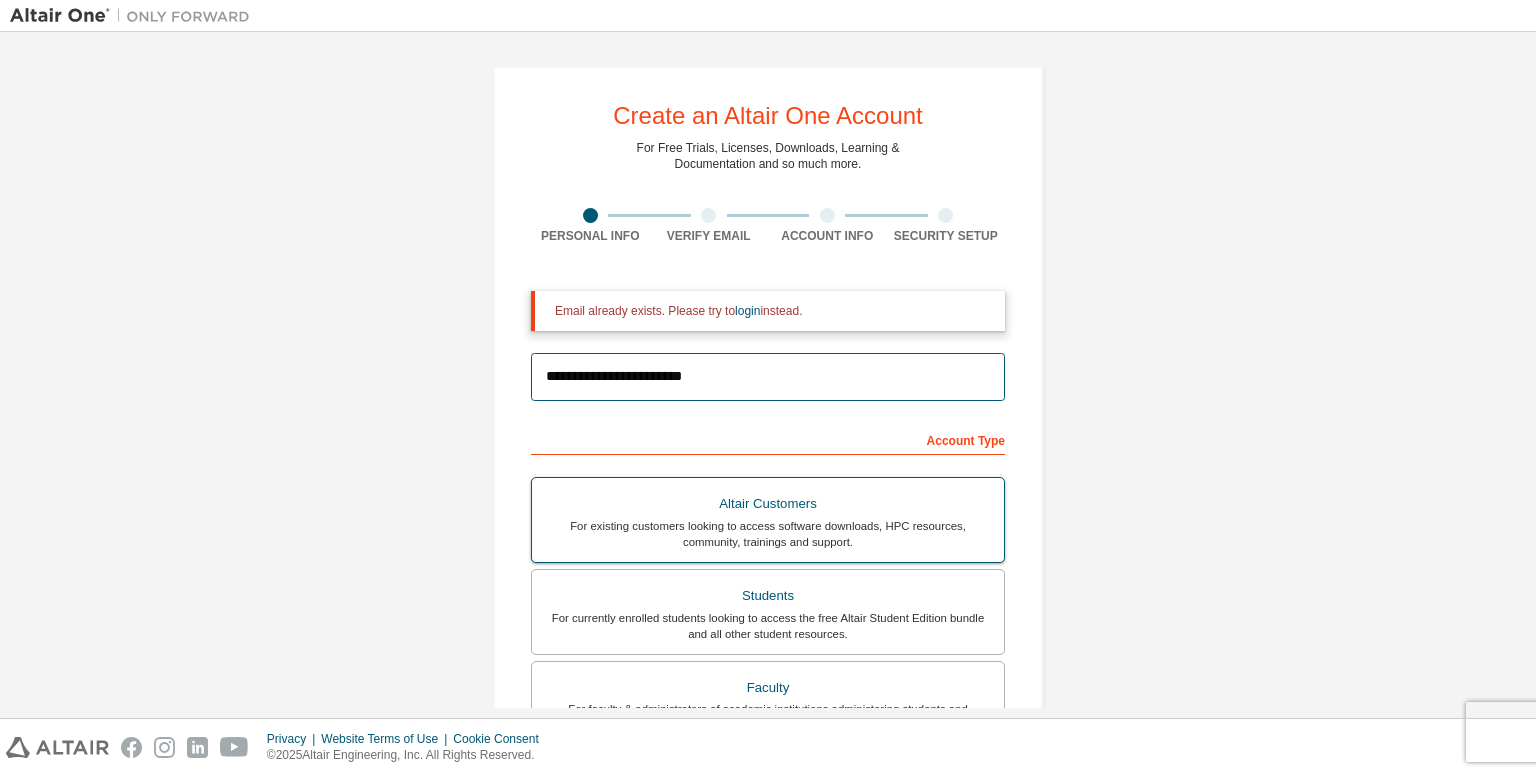 type on "**********" 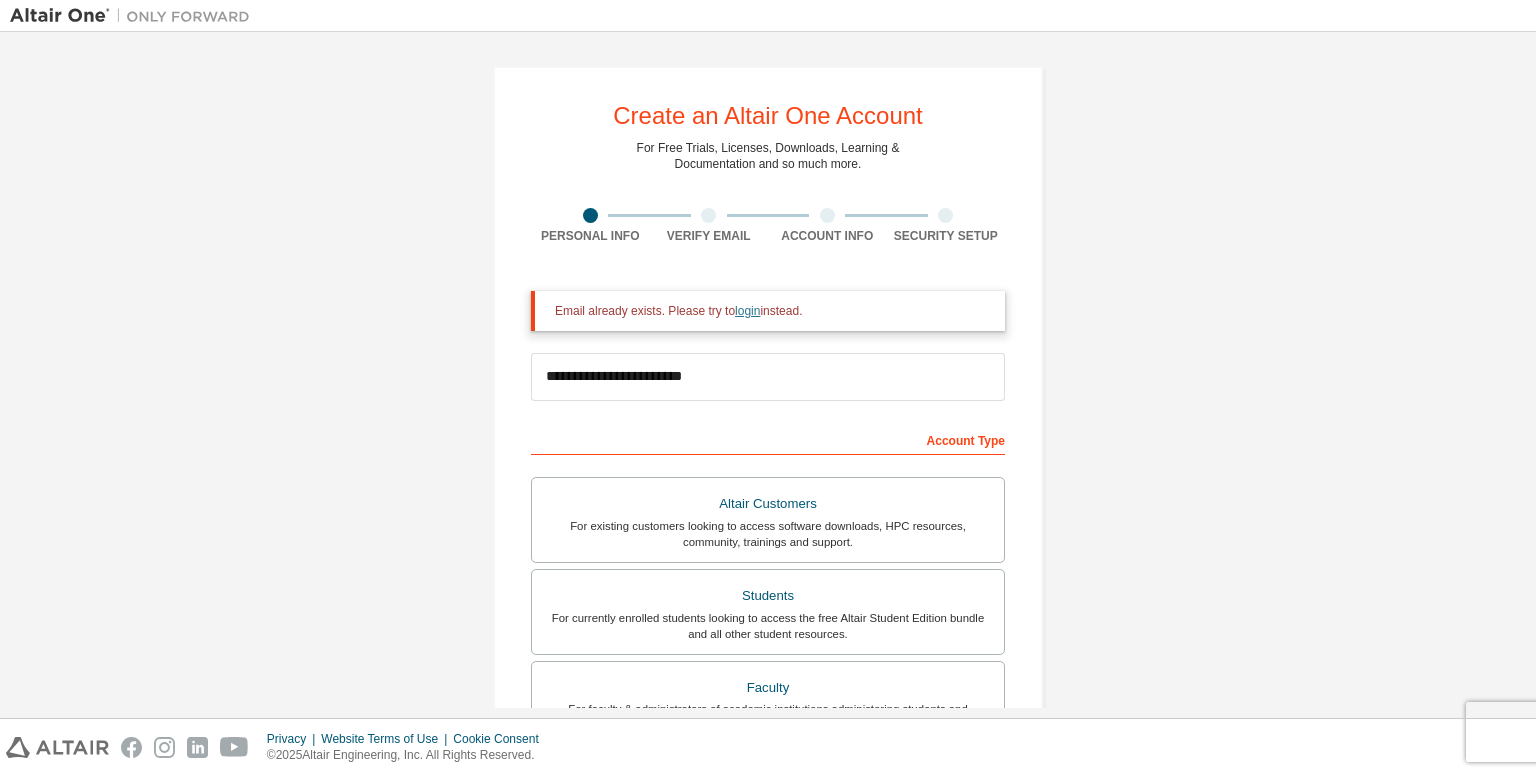click on "login" at bounding box center (747, 311) 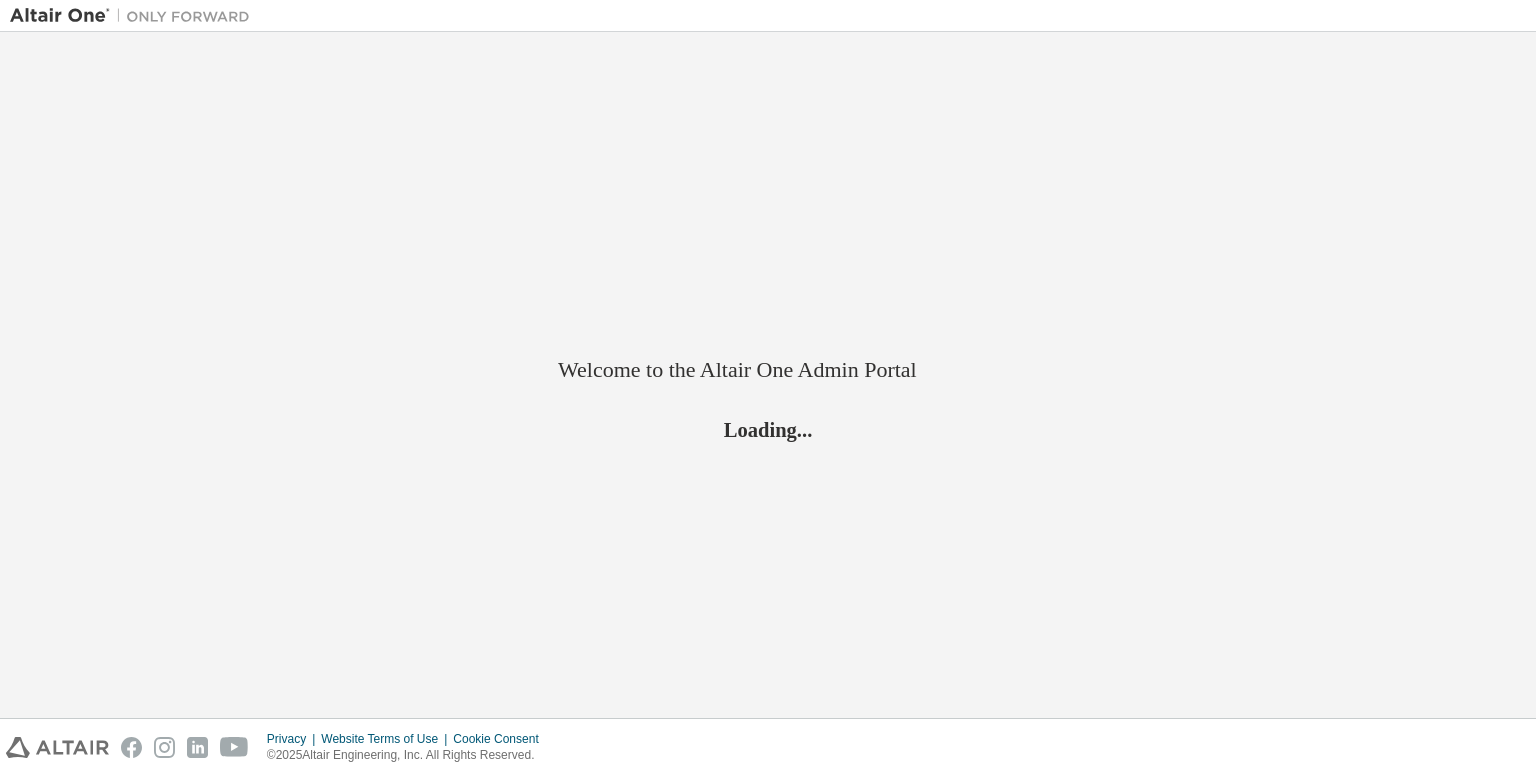 scroll, scrollTop: 0, scrollLeft: 0, axis: both 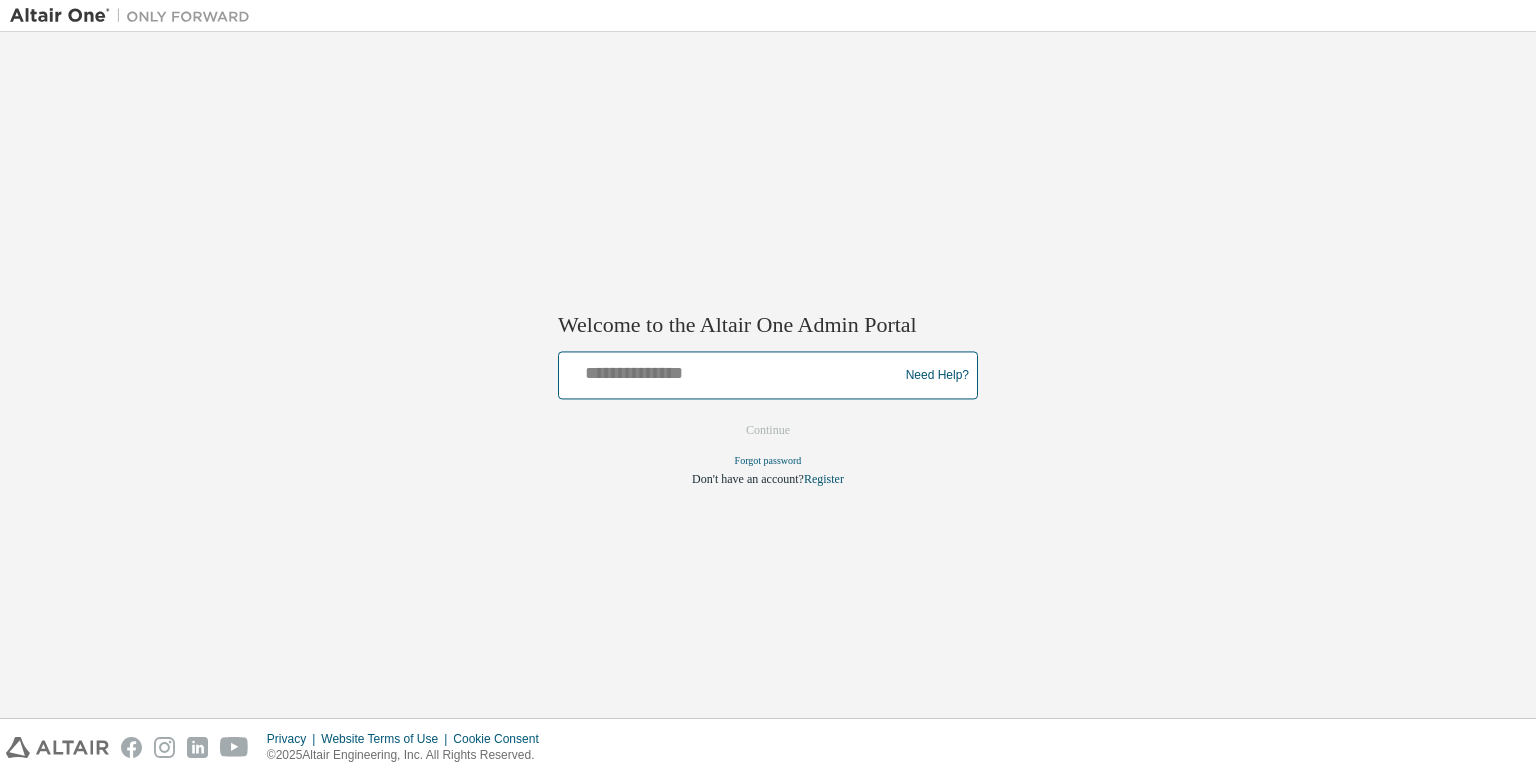click at bounding box center (731, 371) 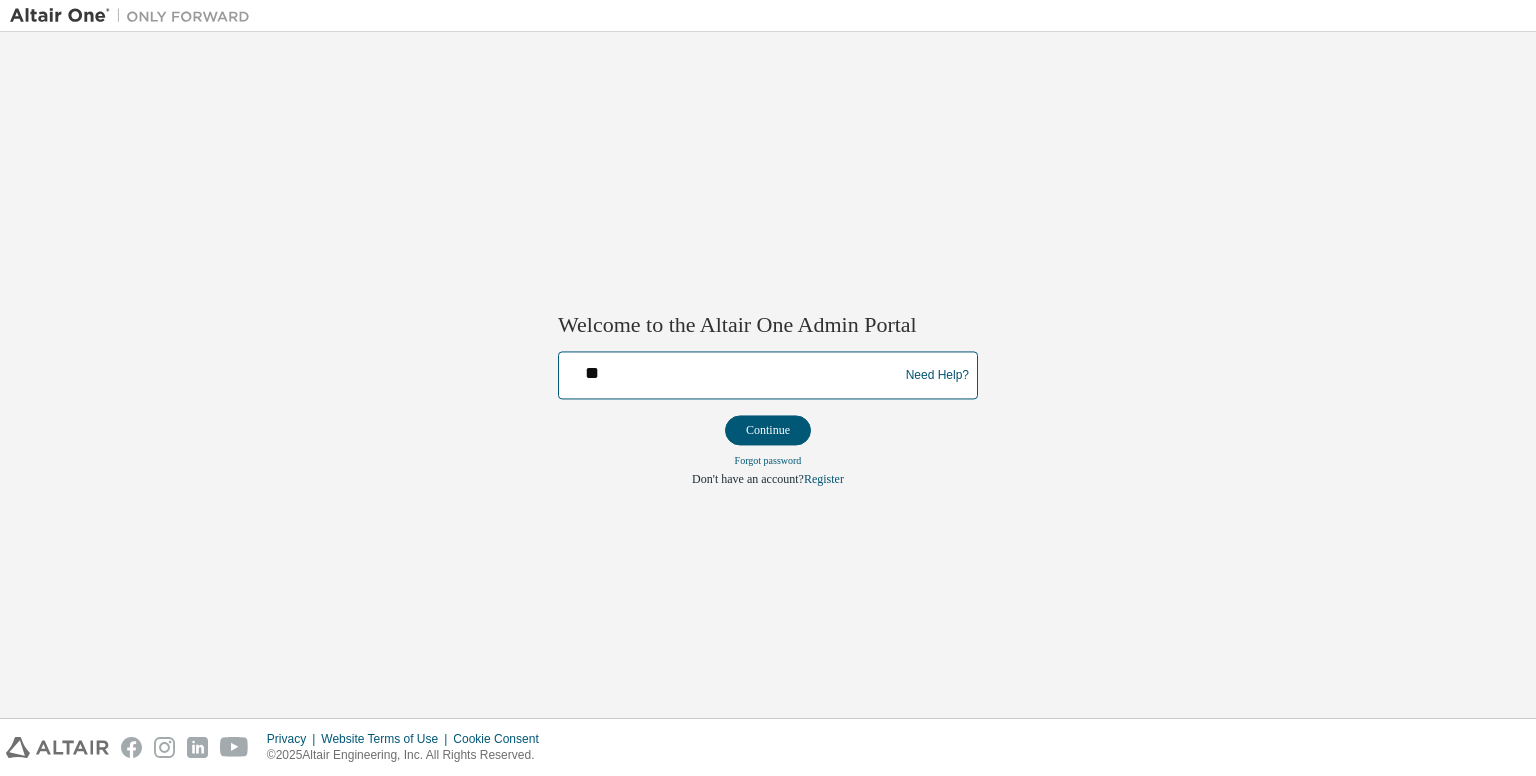 type on "**********" 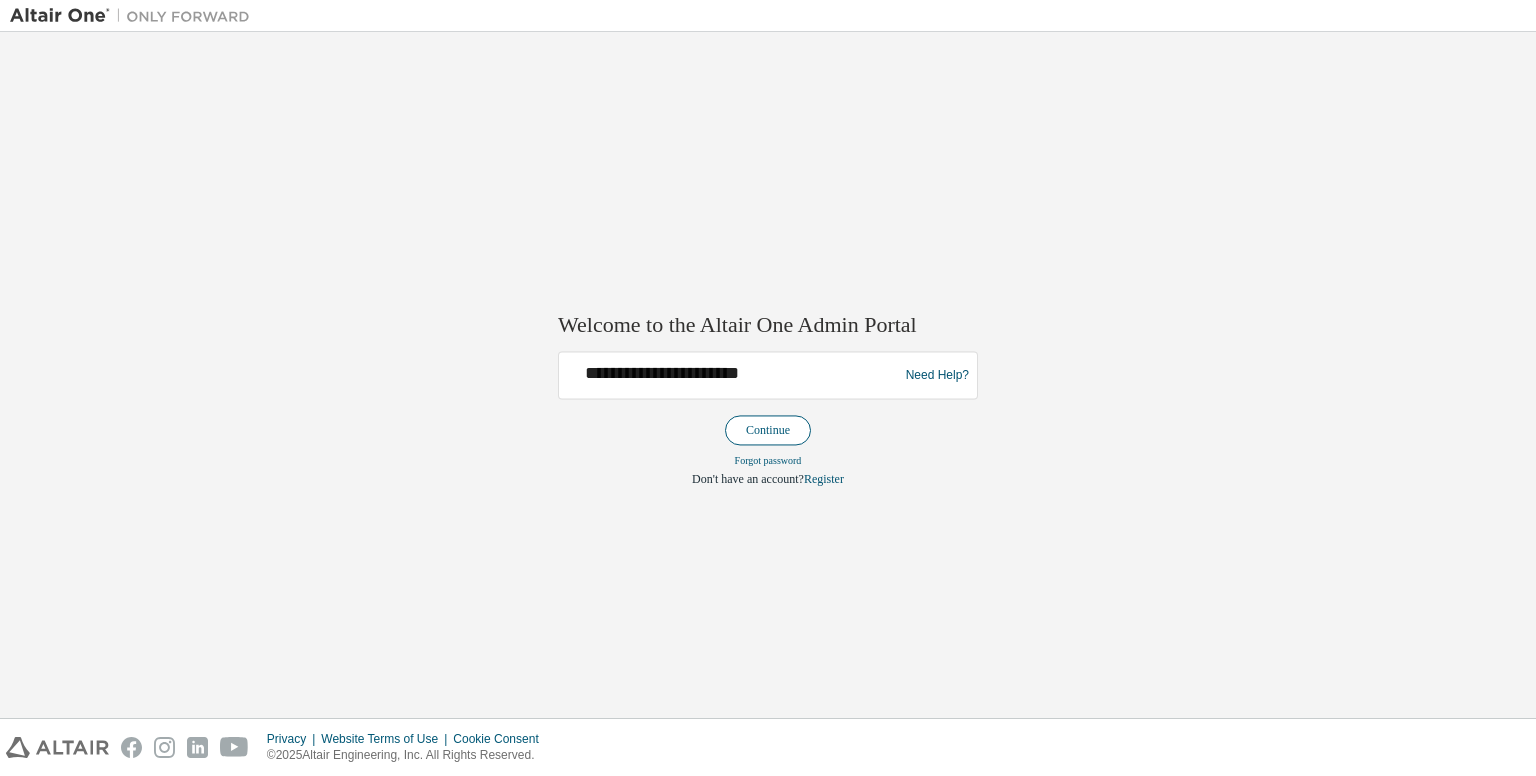 click on "Continue" at bounding box center [768, 431] 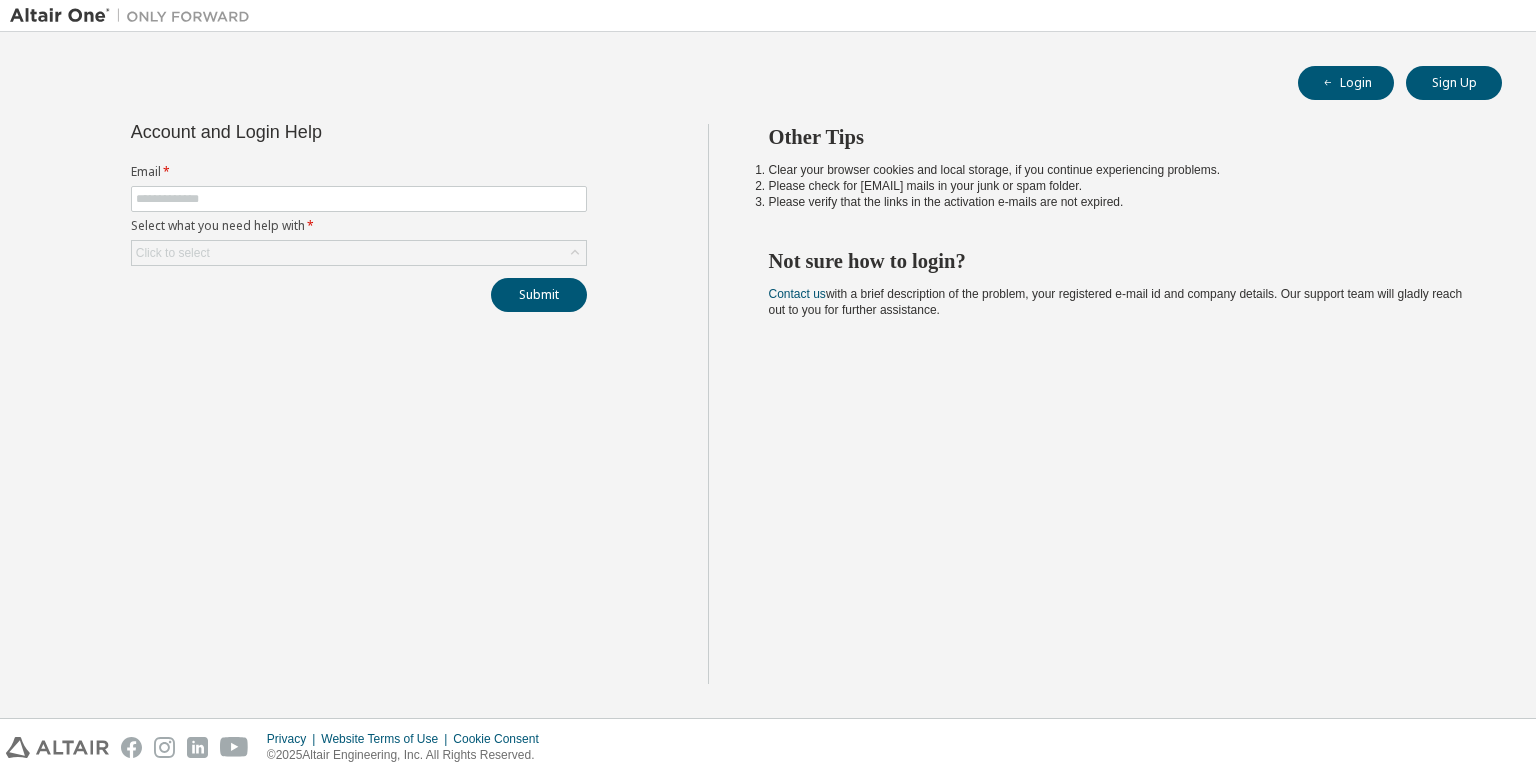 scroll, scrollTop: 0, scrollLeft: 0, axis: both 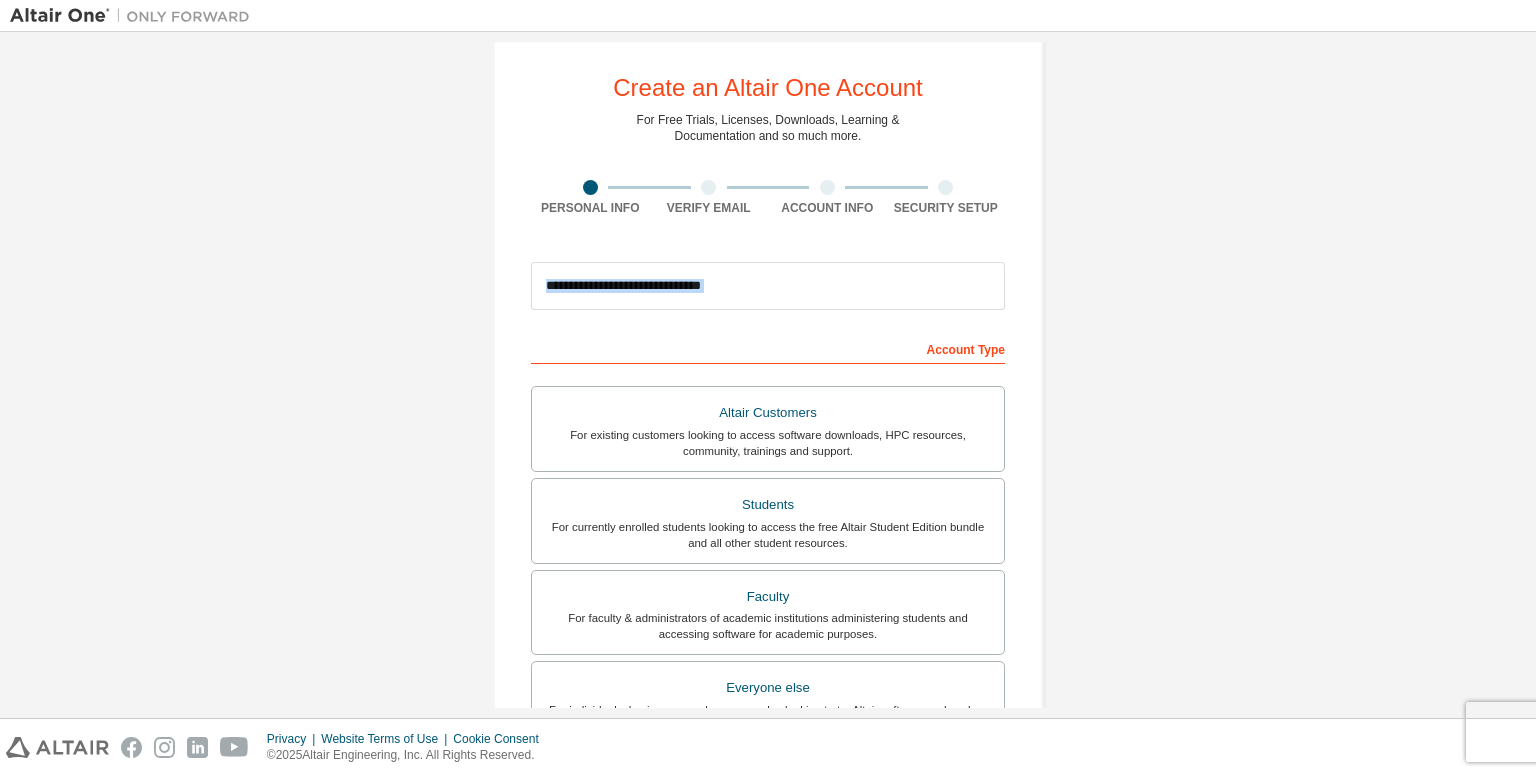 drag, startPoint x: 622, startPoint y: 327, endPoint x: 620, endPoint y: 307, distance: 20.09975 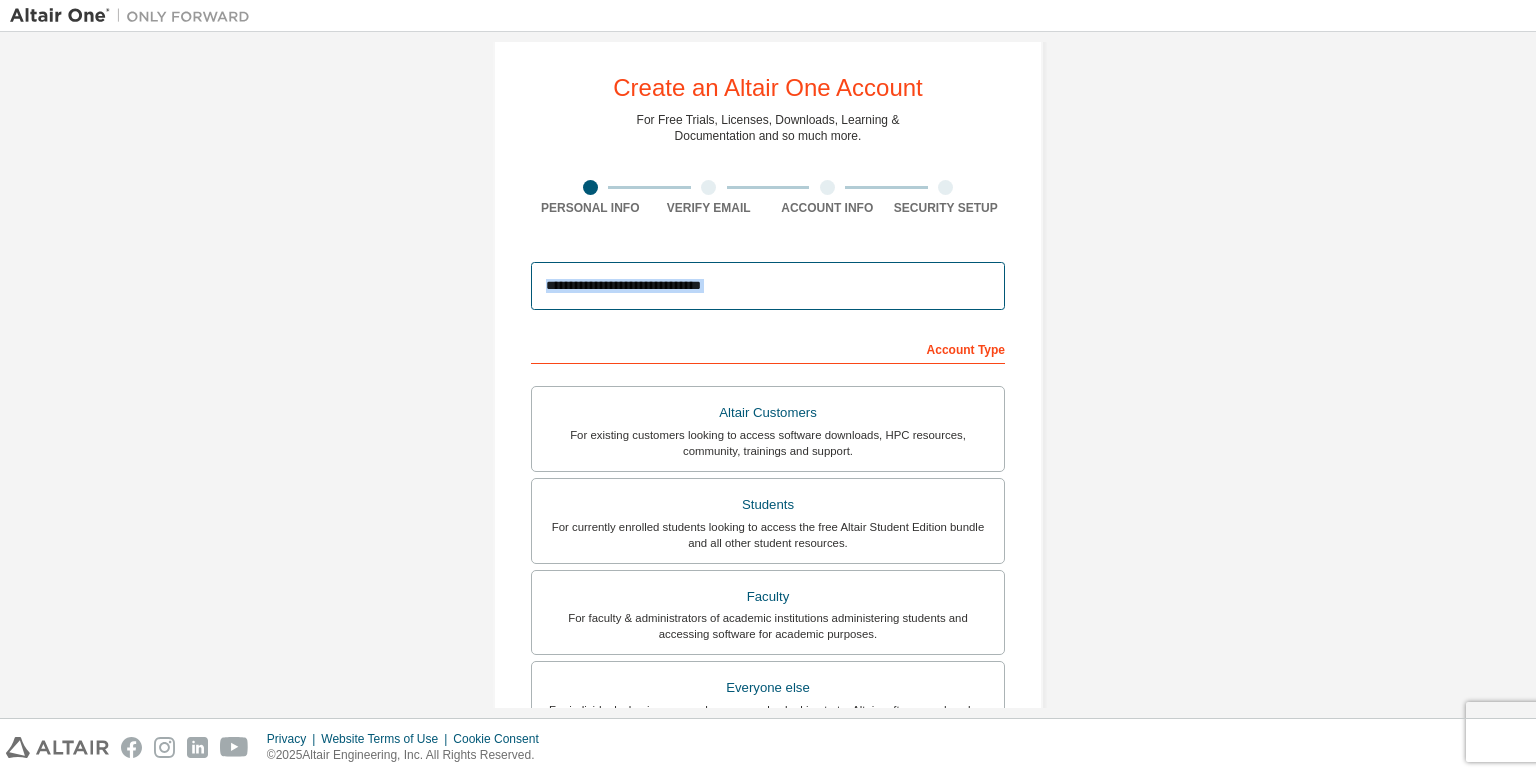click at bounding box center [768, 286] 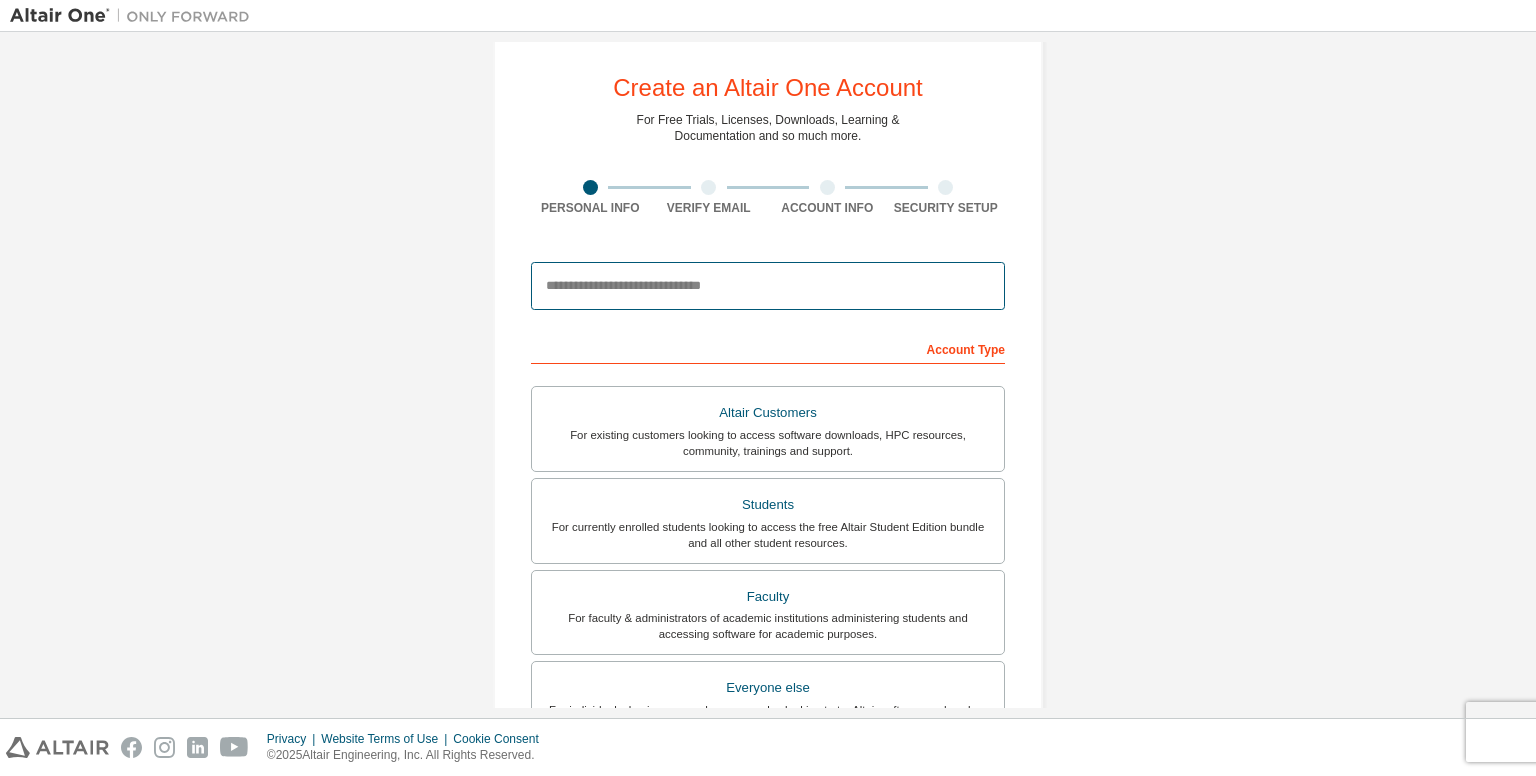 click at bounding box center [768, 286] 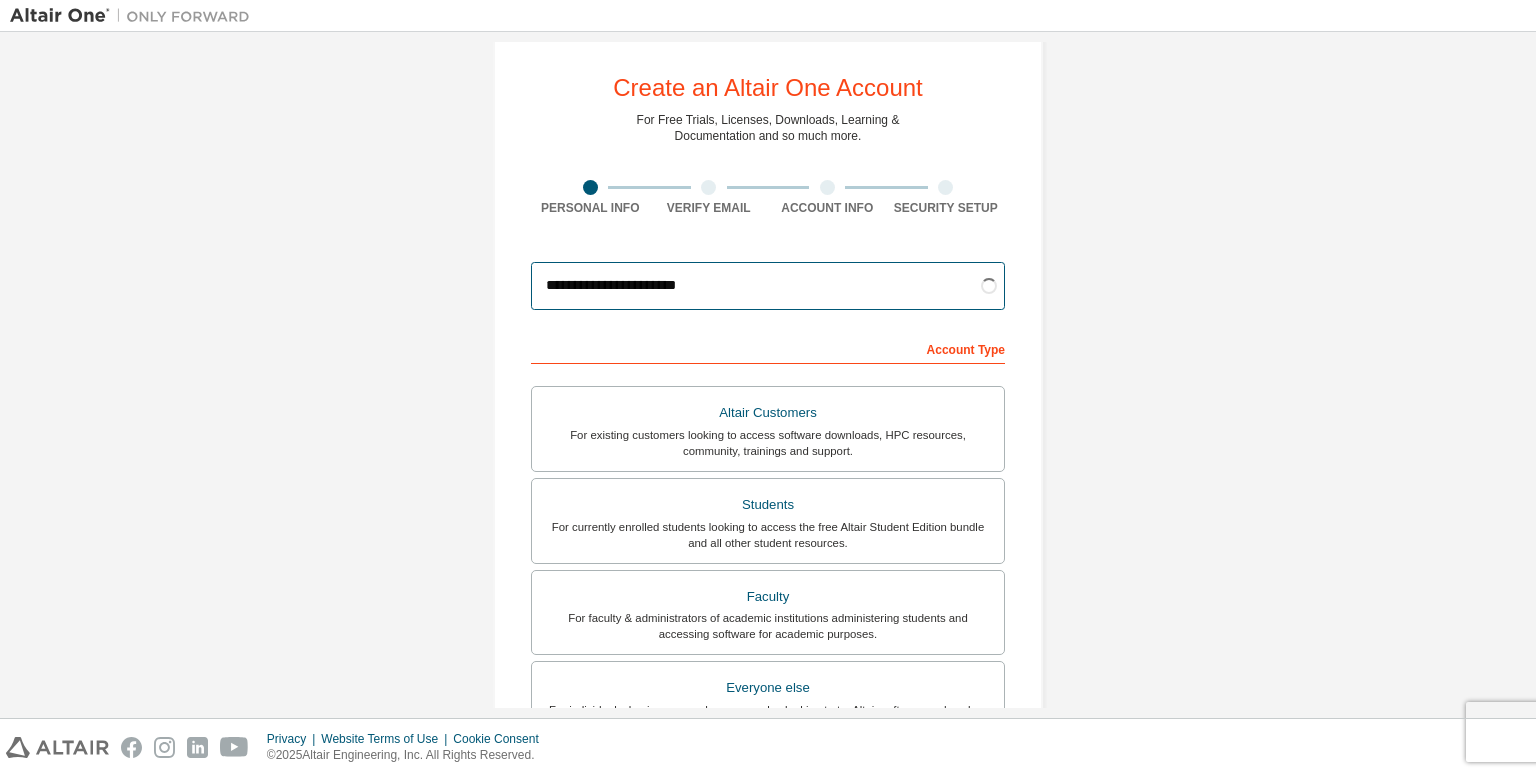 click on "**********" at bounding box center (768, 286) 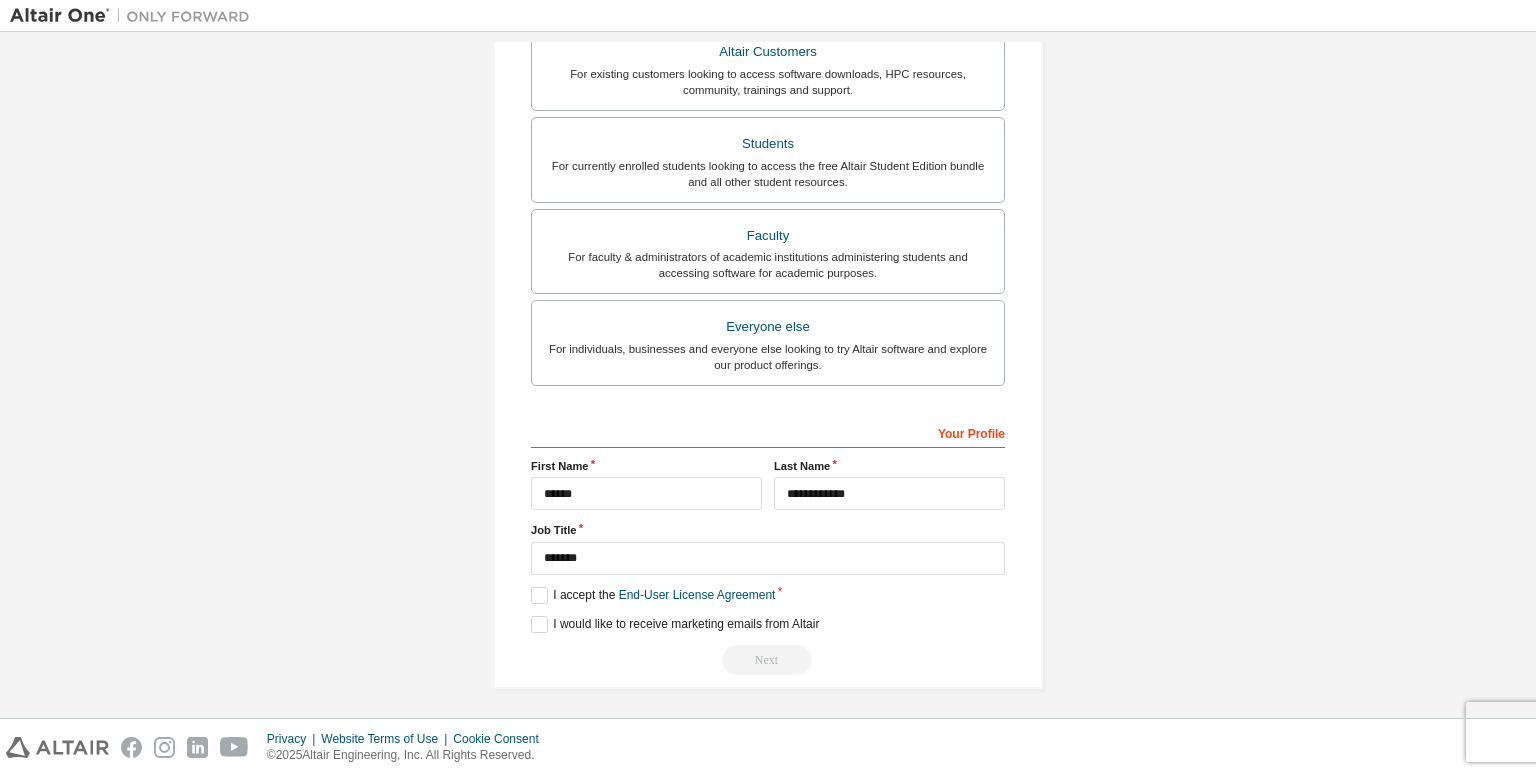 scroll, scrollTop: 388, scrollLeft: 0, axis: vertical 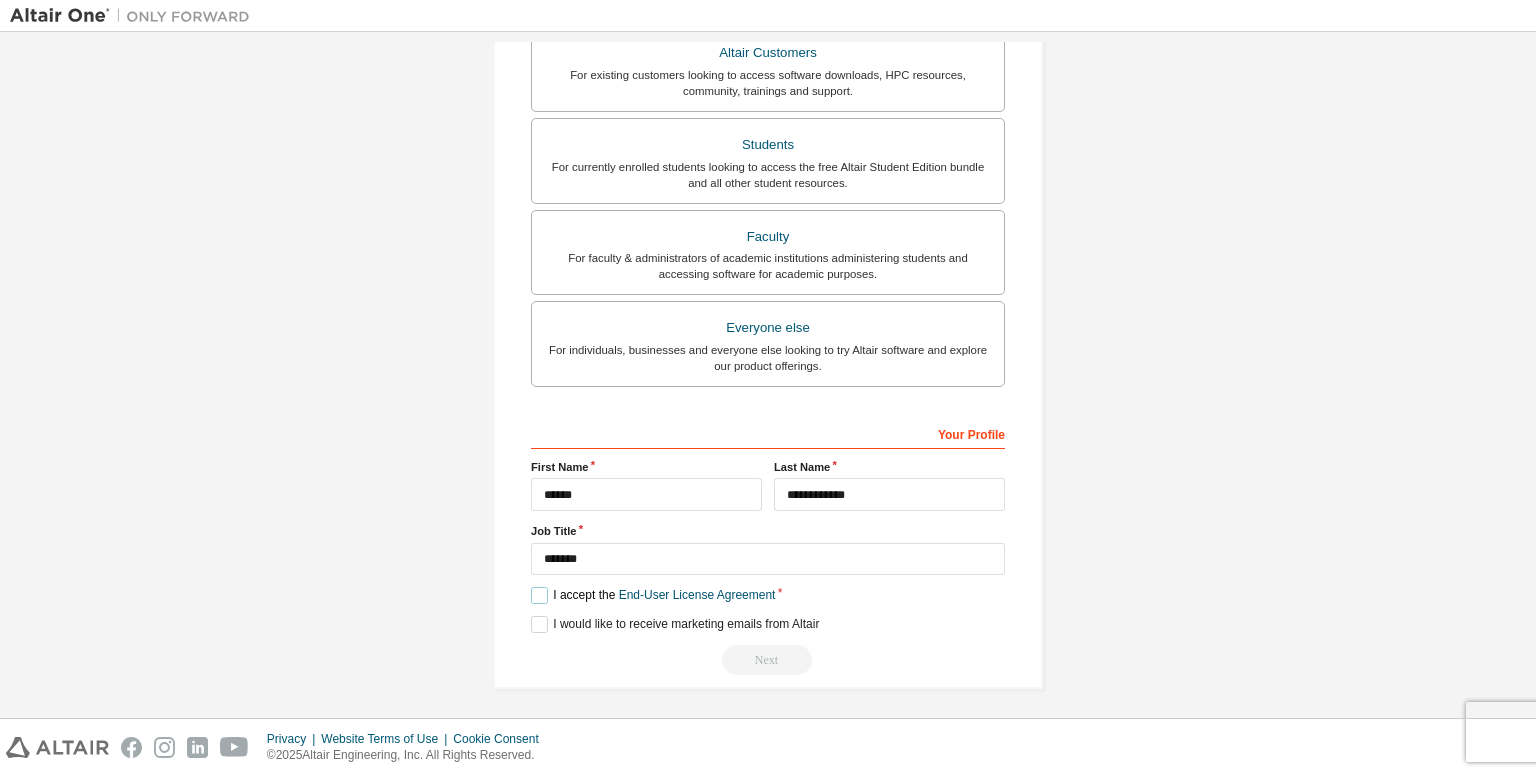 drag, startPoint x: 720, startPoint y: 505, endPoint x: 532, endPoint y: 583, distance: 203.5387 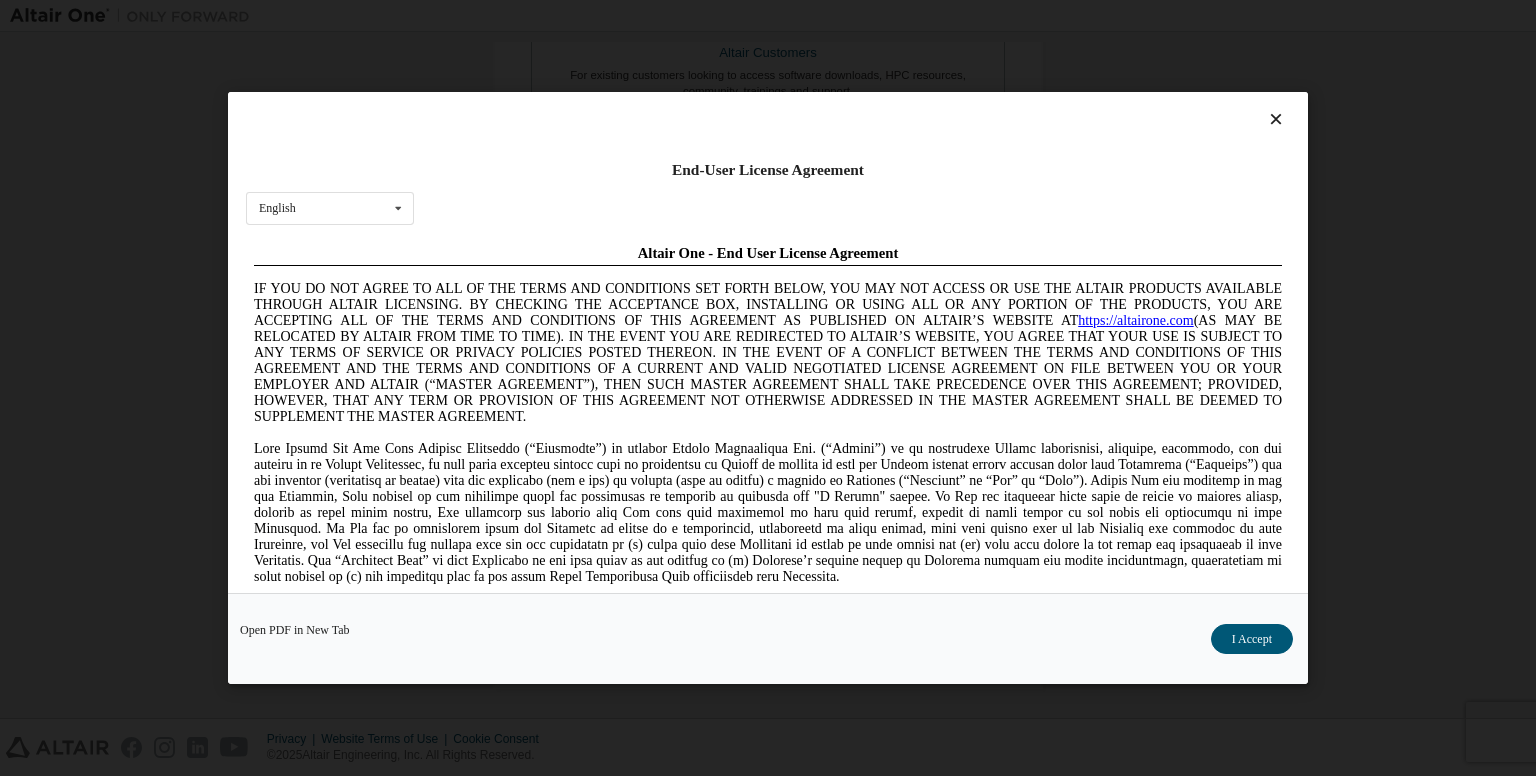 scroll, scrollTop: 0, scrollLeft: 0, axis: both 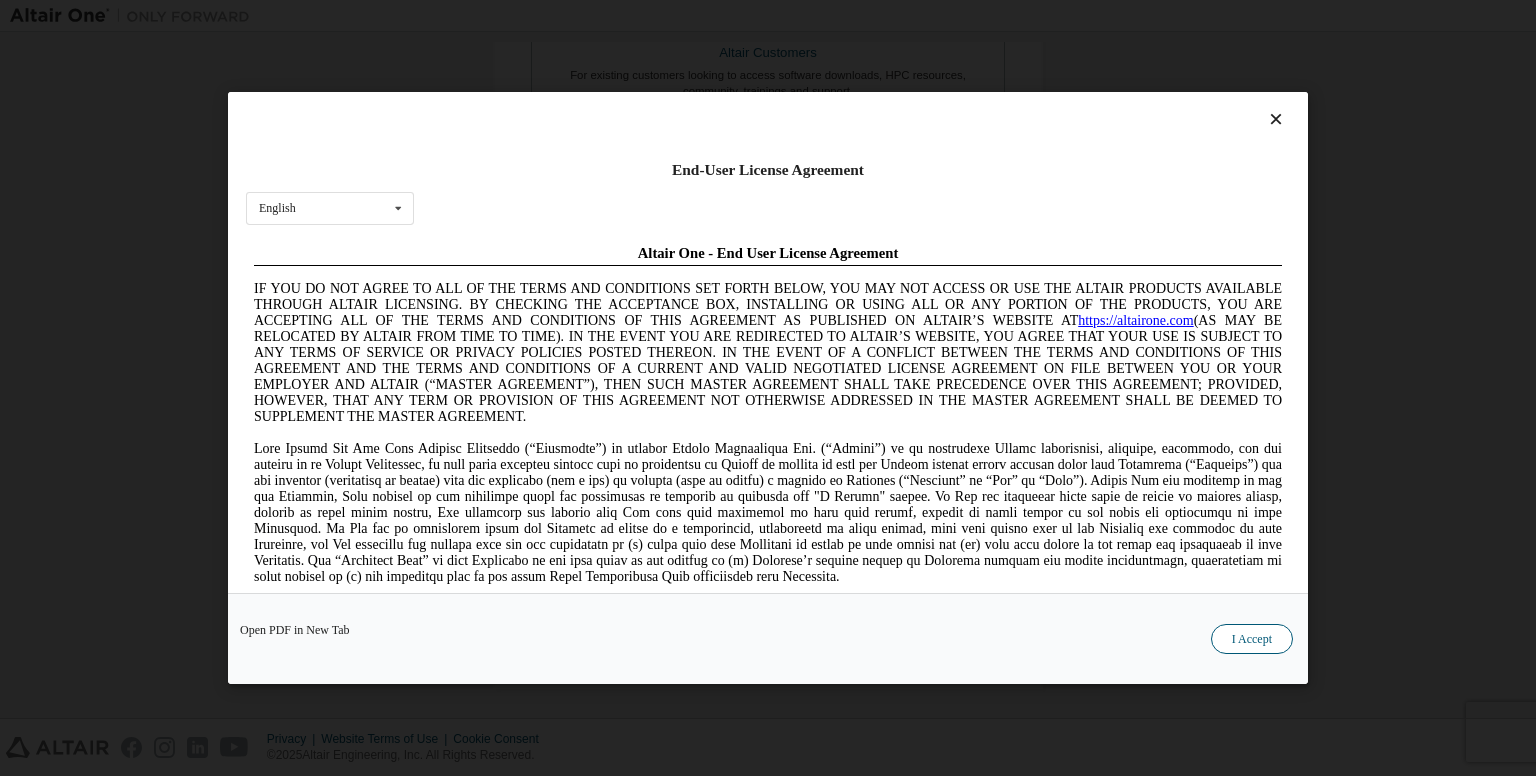 click on "I Accept" at bounding box center (1252, 639) 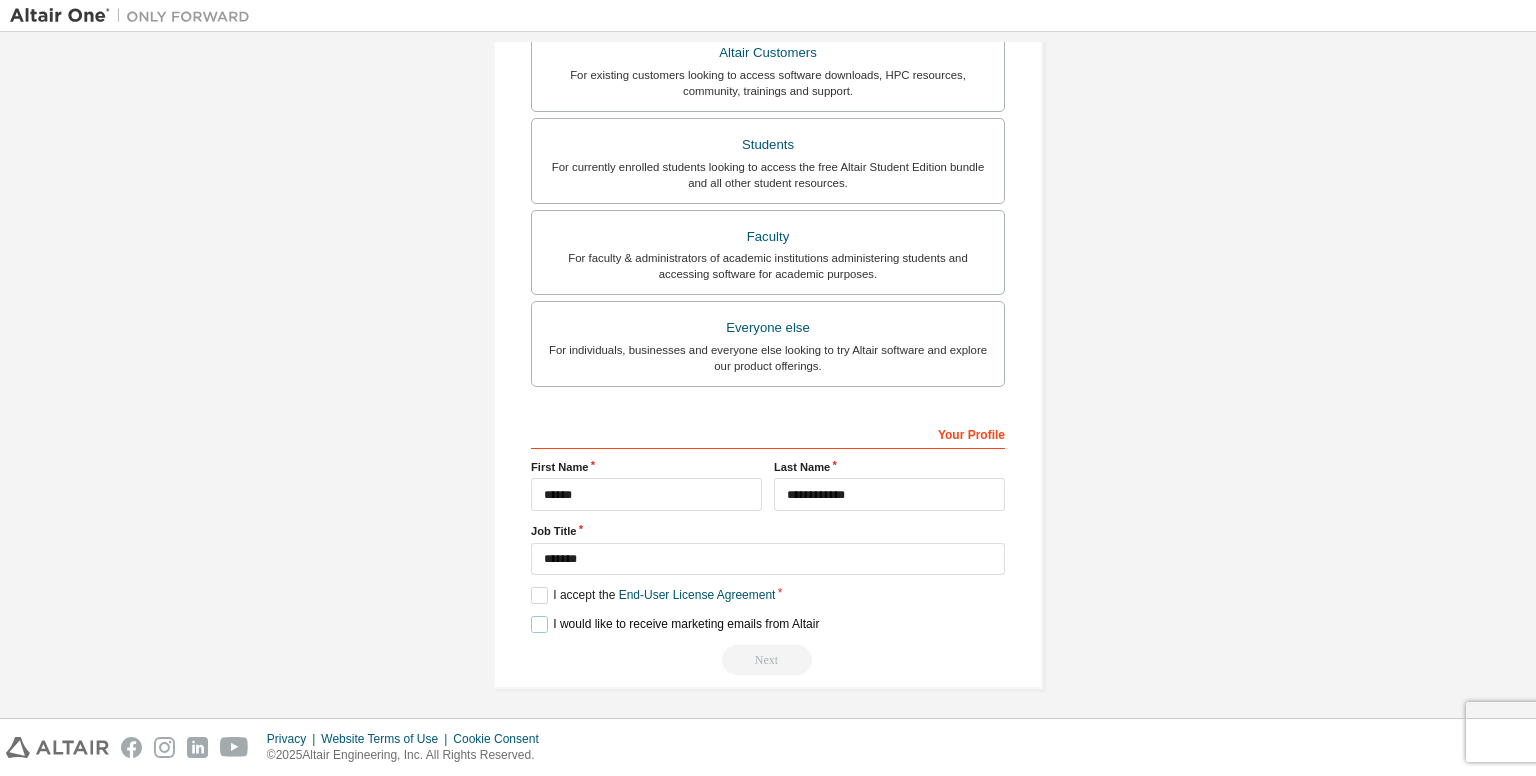 click on "I would like to receive marketing emails from Altair" at bounding box center [675, 624] 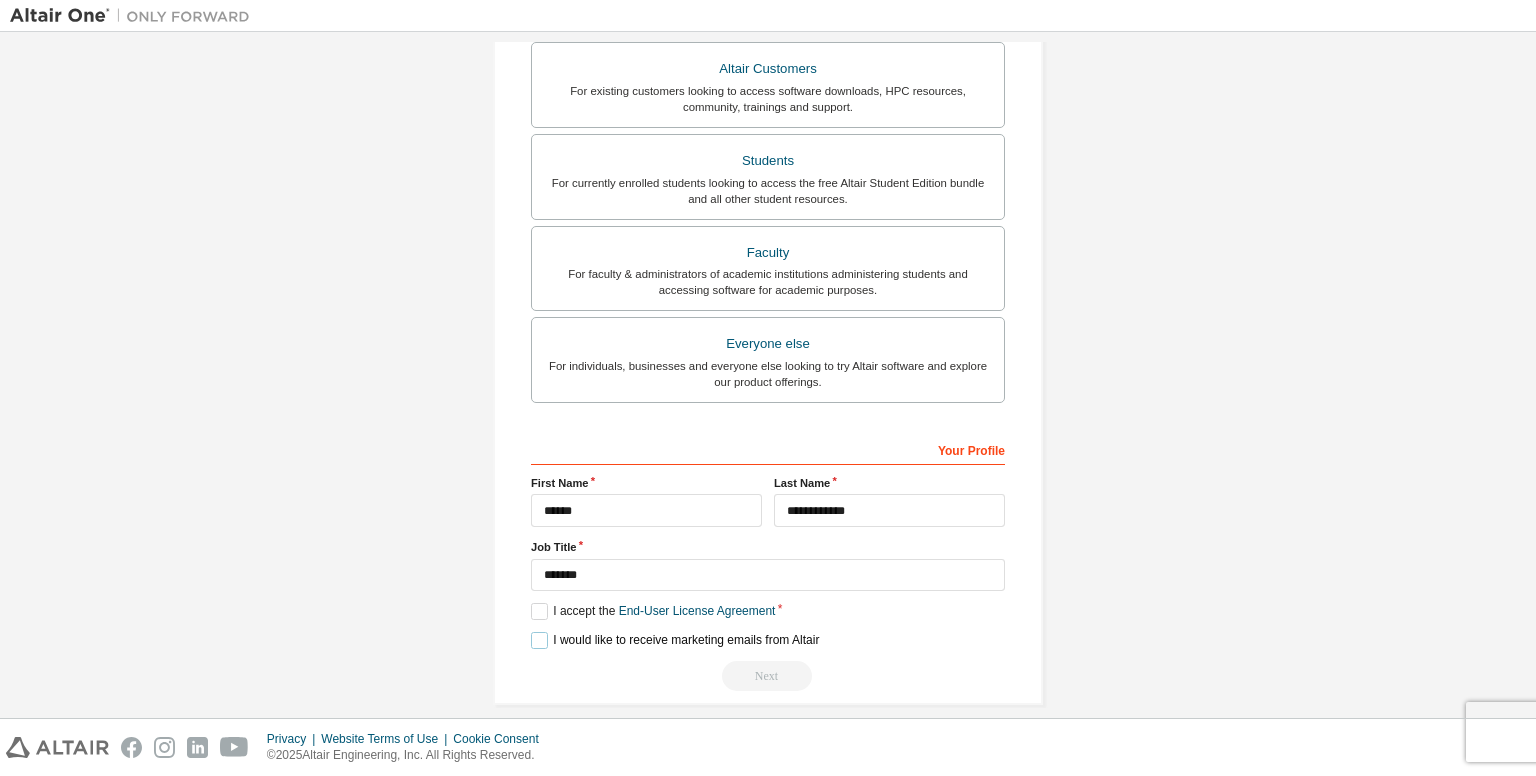 scroll, scrollTop: 388, scrollLeft: 0, axis: vertical 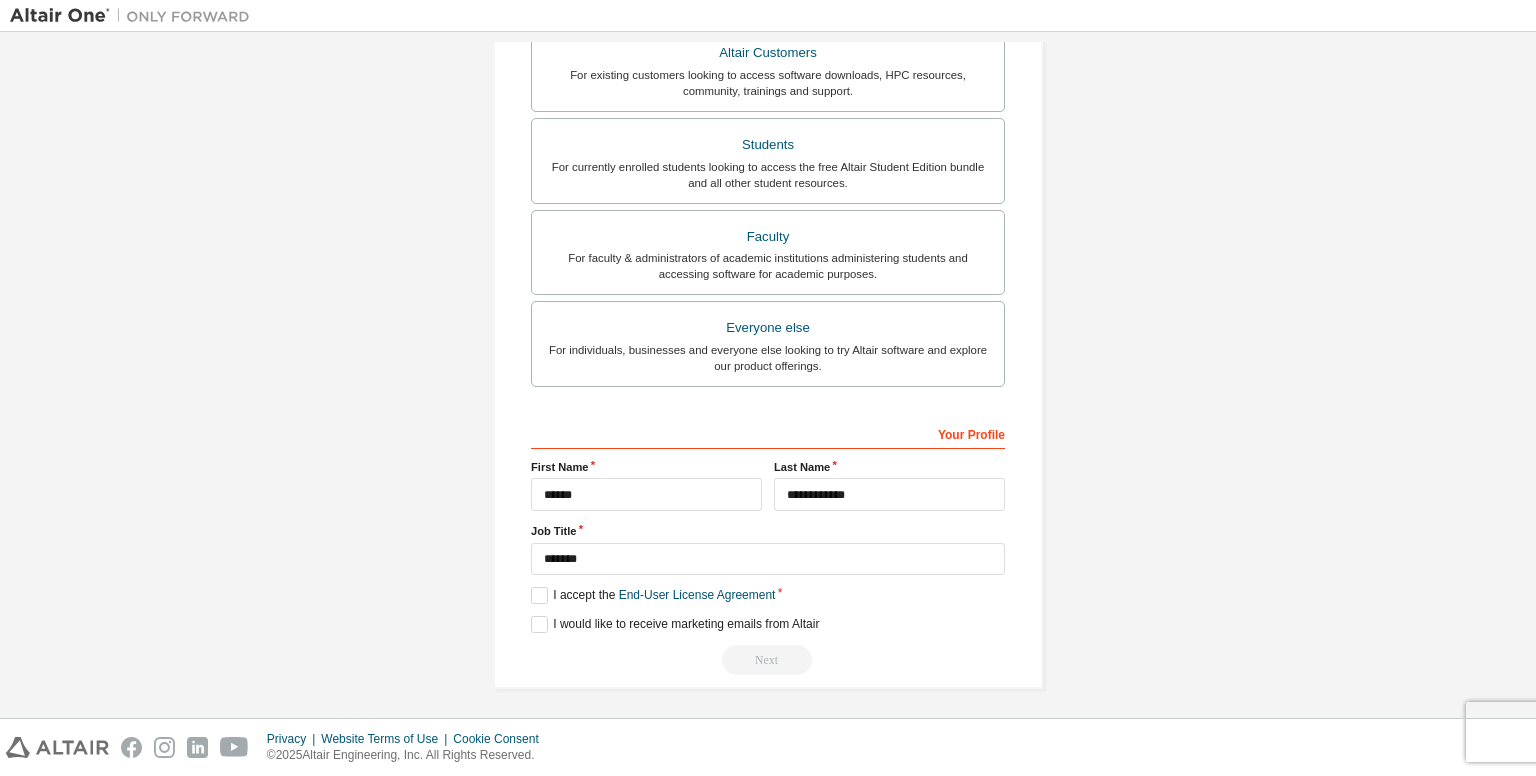 click on "Next" at bounding box center [768, 660] 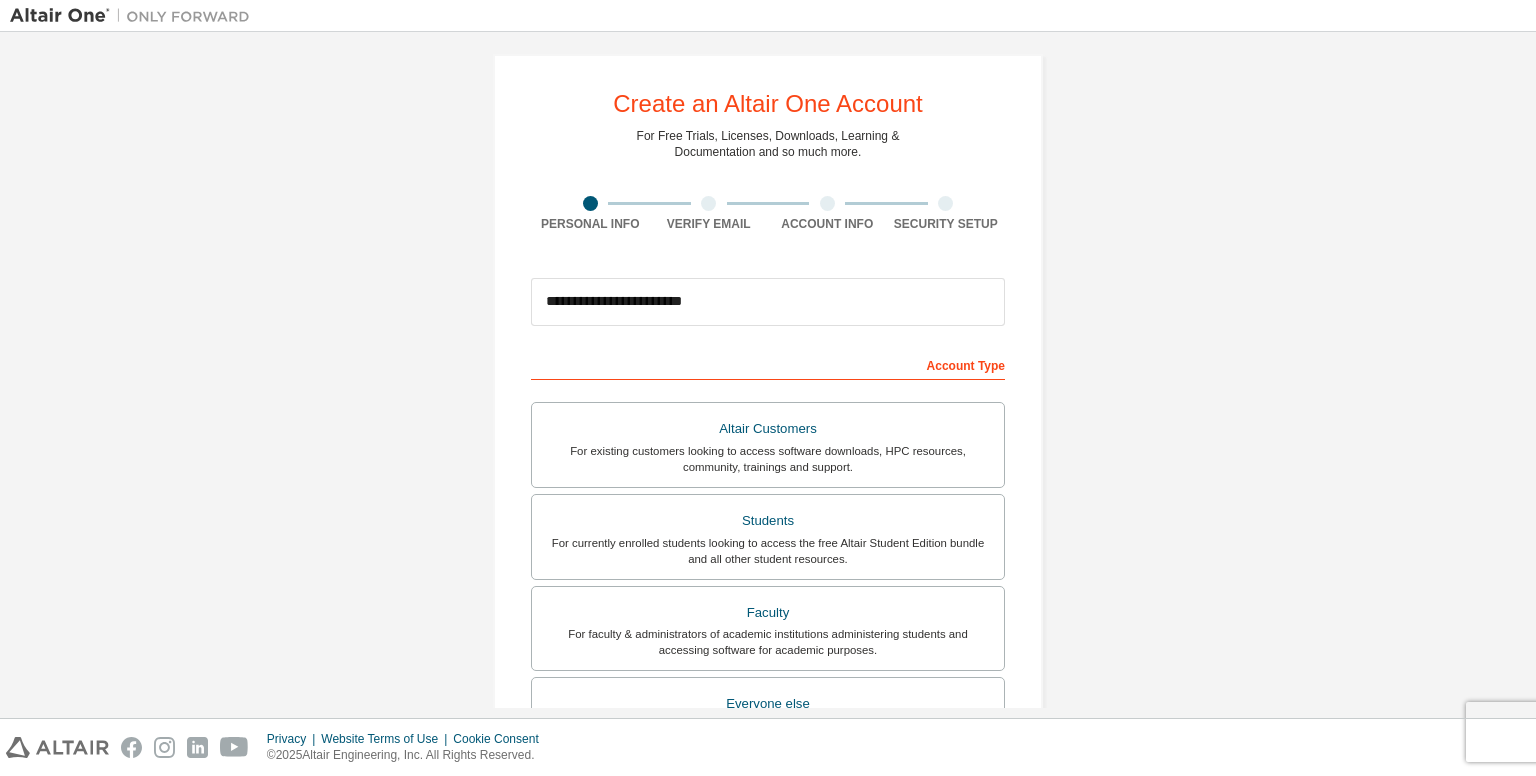 scroll, scrollTop: 0, scrollLeft: 0, axis: both 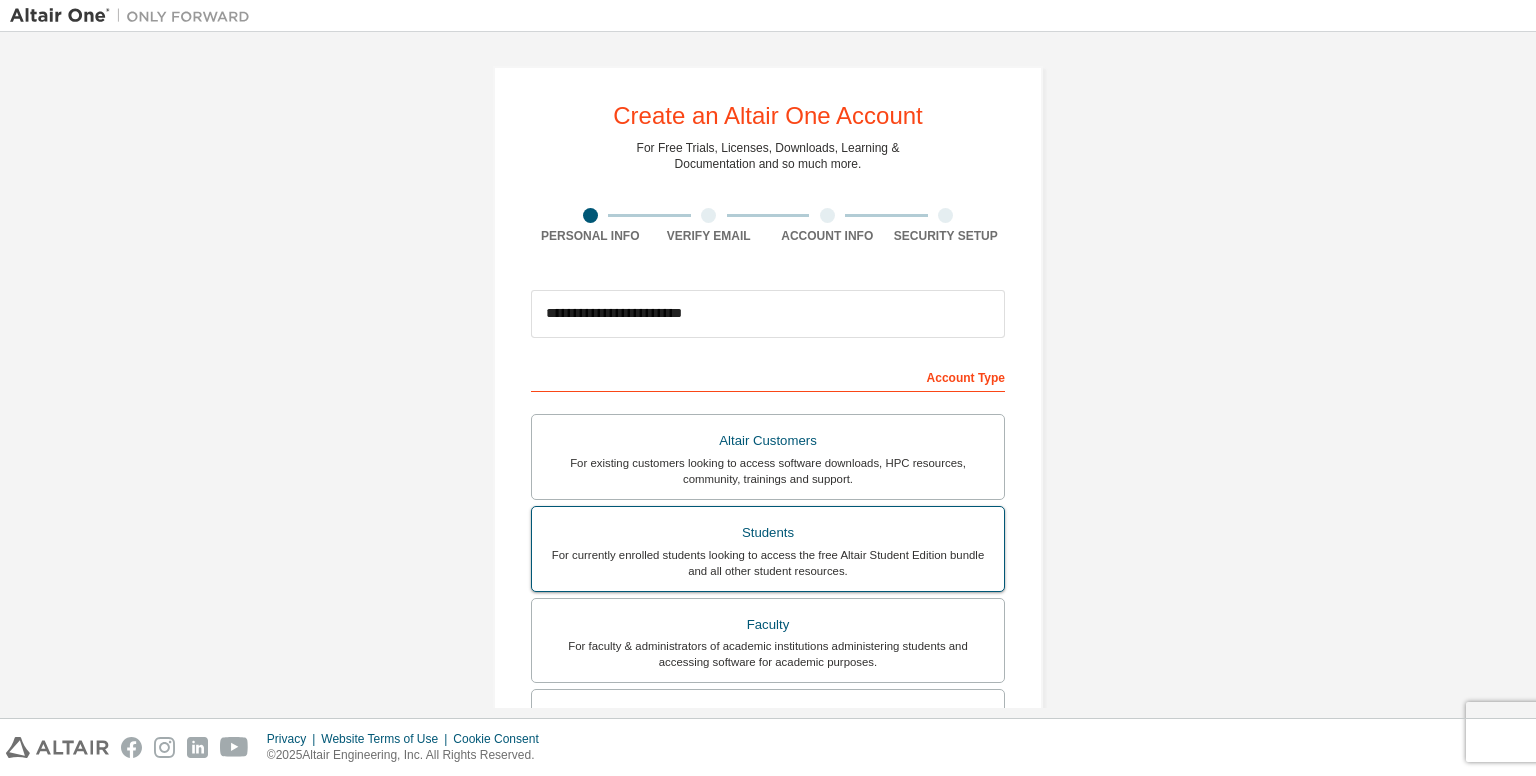 click on "Students" at bounding box center [768, 533] 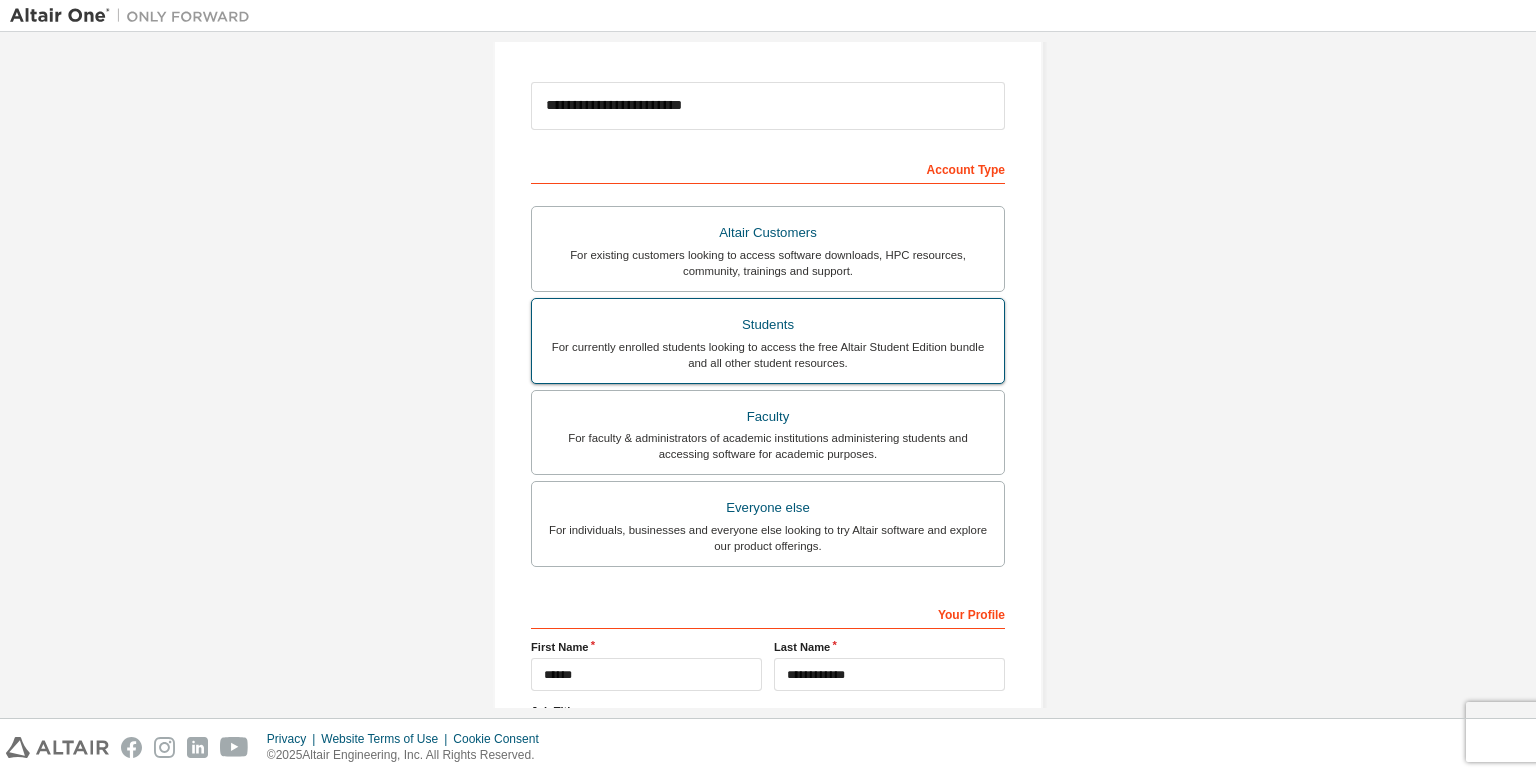 scroll, scrollTop: 388, scrollLeft: 0, axis: vertical 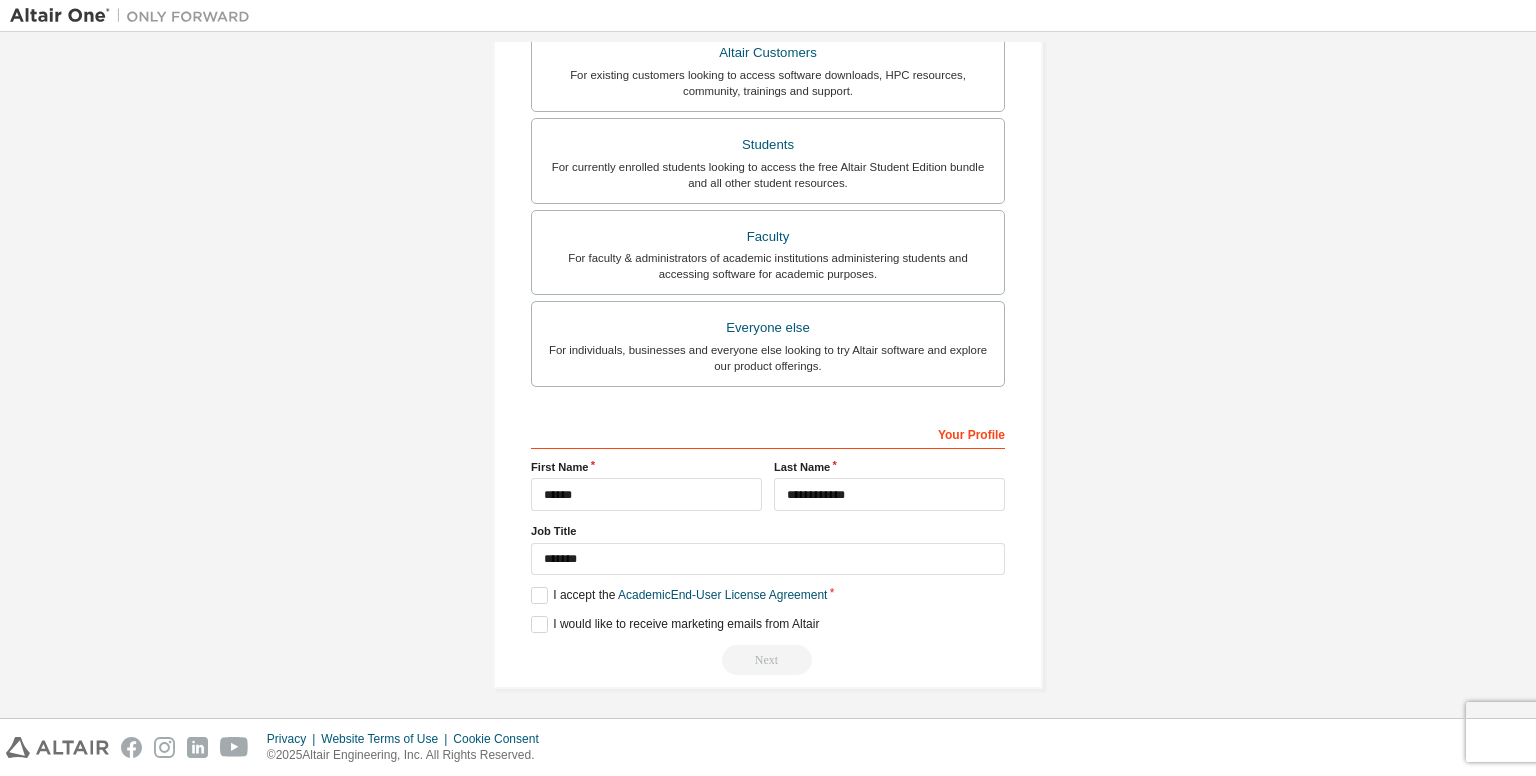 click on "Next" at bounding box center [768, 660] 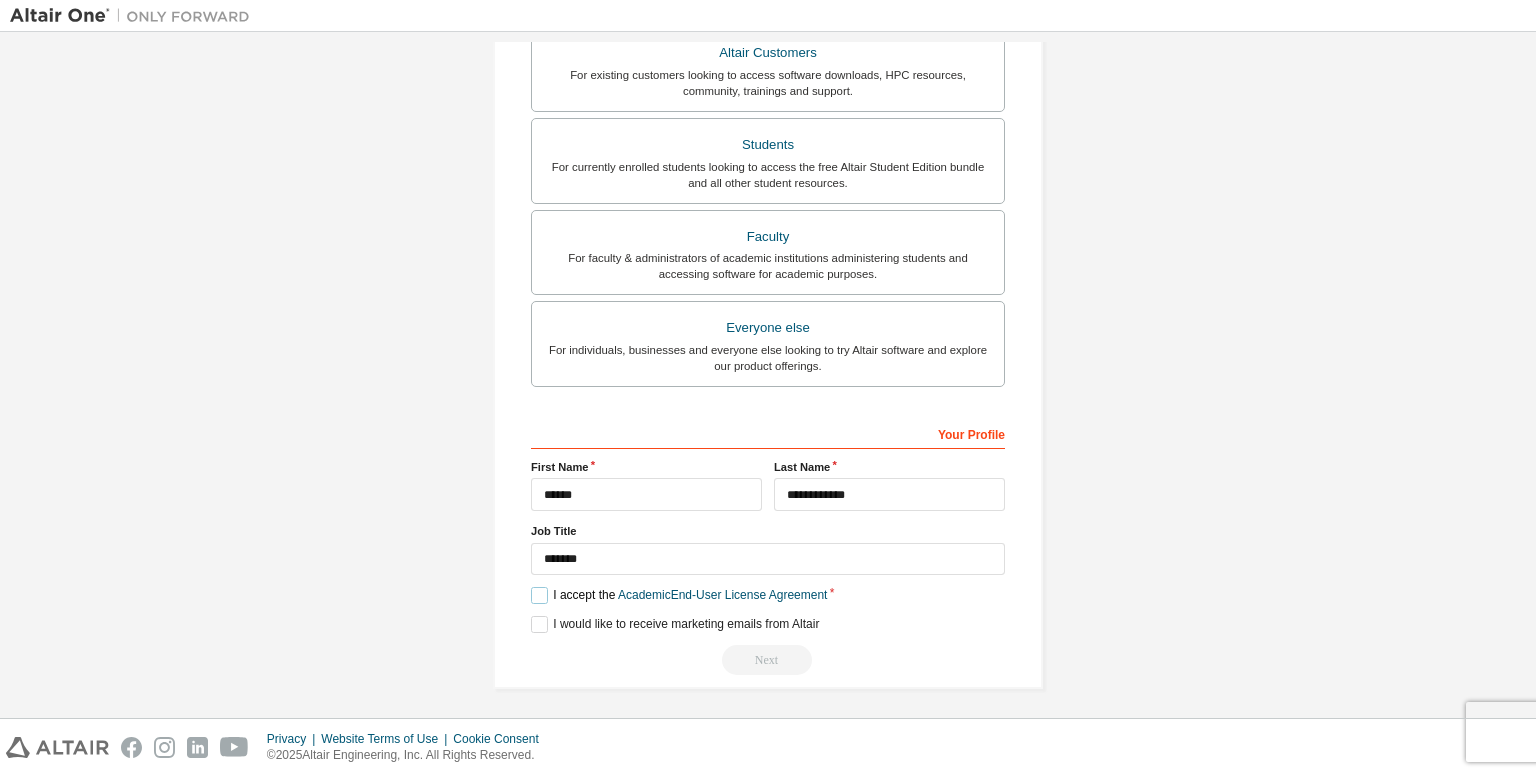 click on "I accept the   Academic   End-User License Agreement" at bounding box center (679, 595) 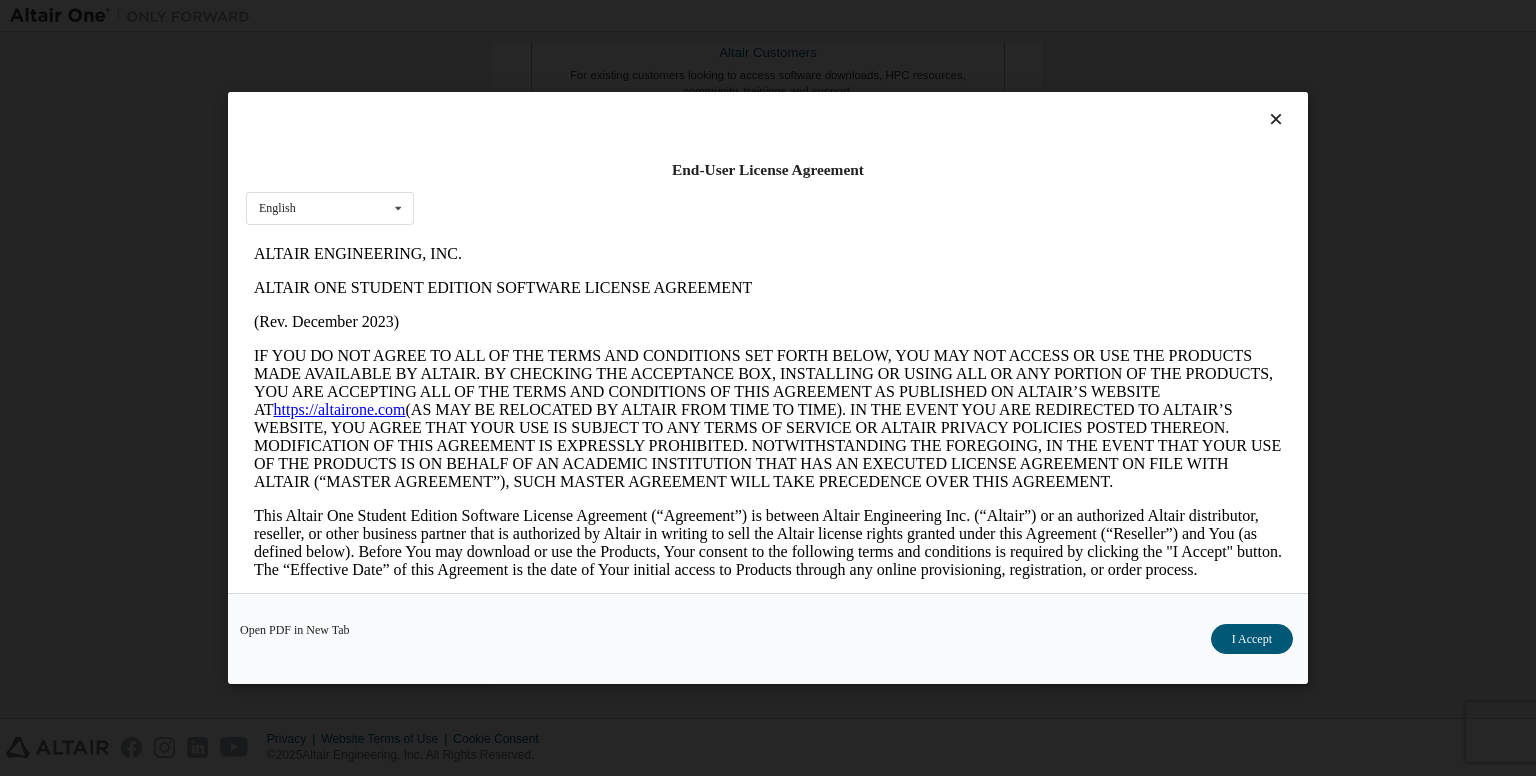 scroll, scrollTop: 0, scrollLeft: 0, axis: both 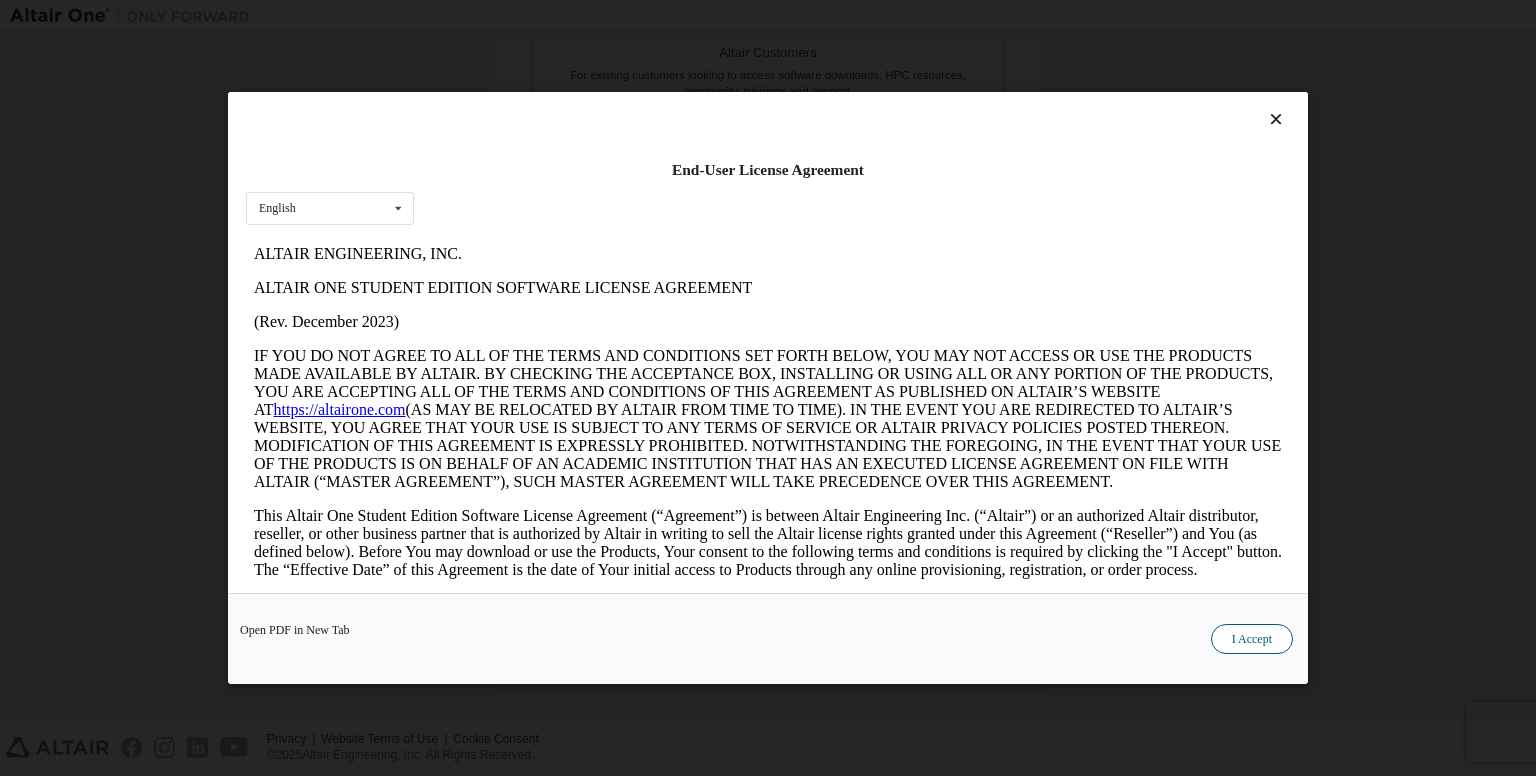 click on "I Accept" at bounding box center [1252, 639] 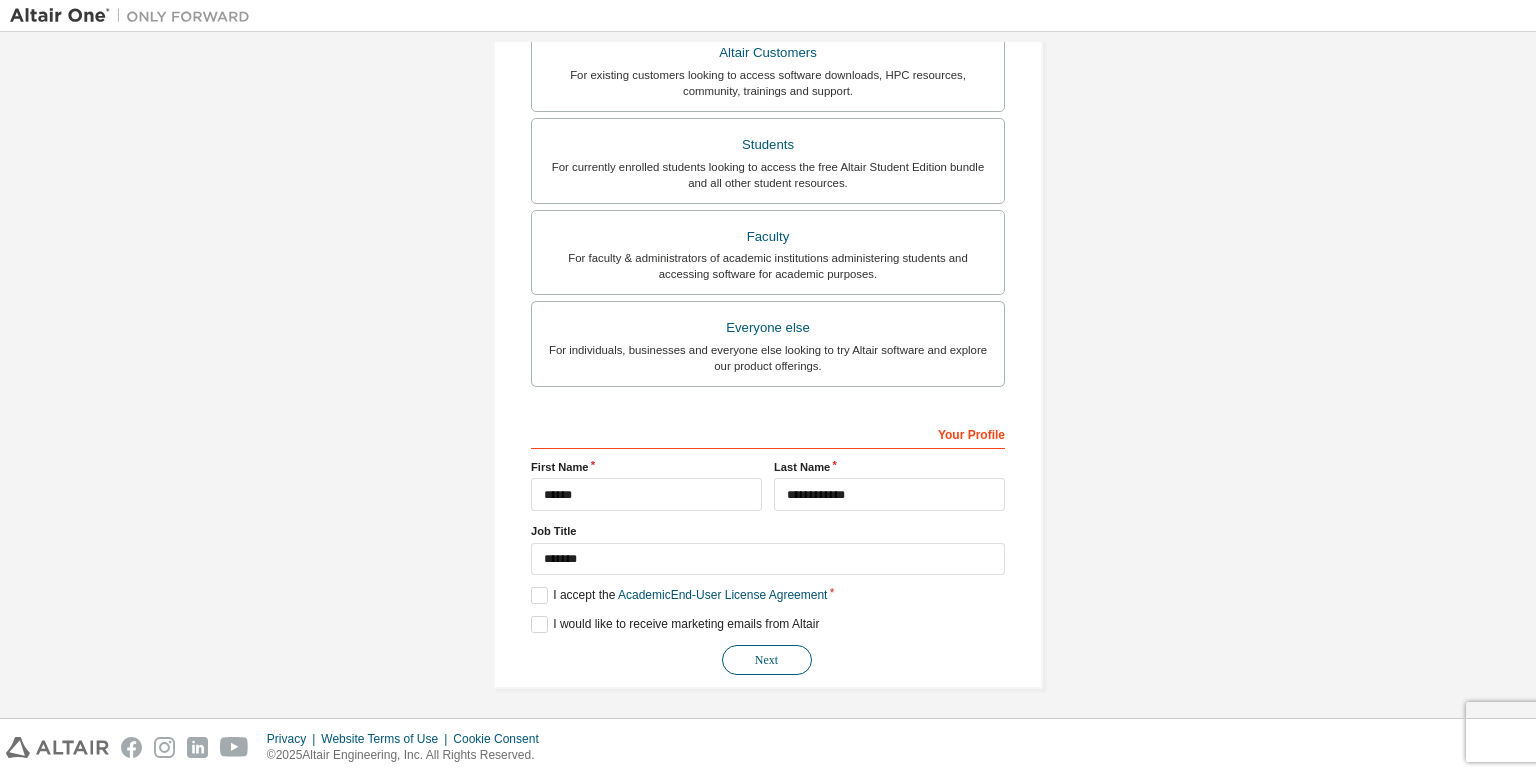click on "Next" at bounding box center [767, 660] 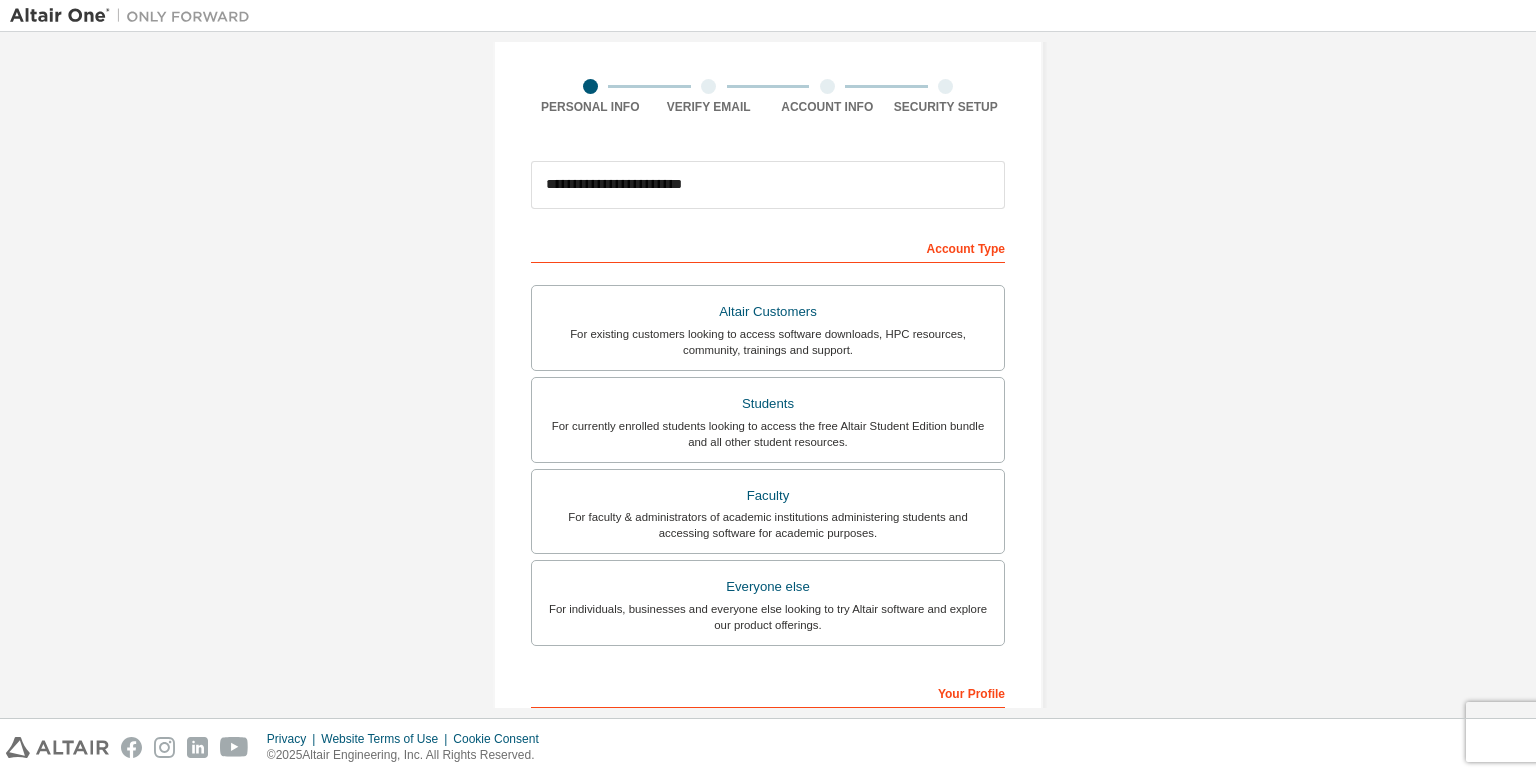 scroll, scrollTop: 0, scrollLeft: 0, axis: both 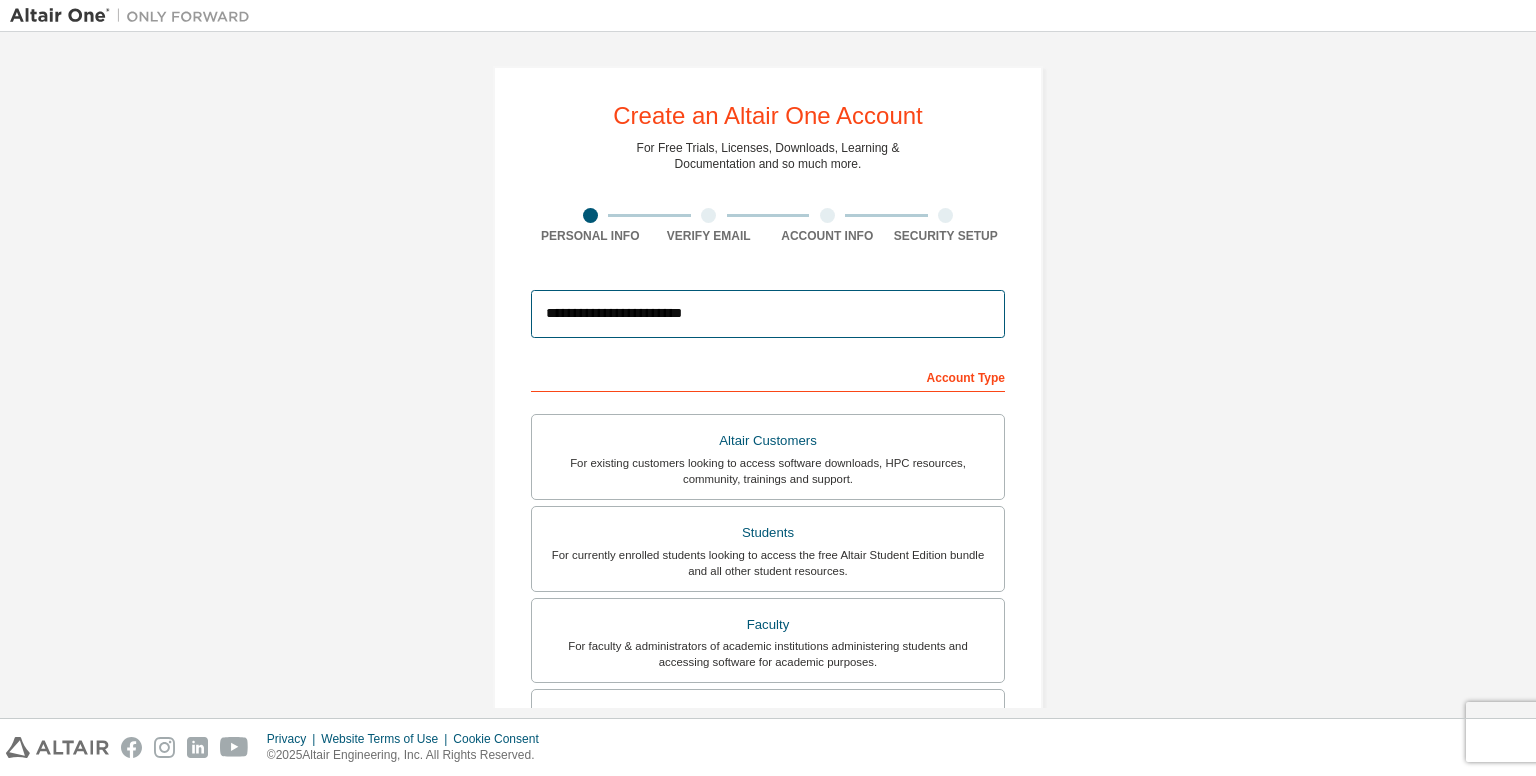 click on "**********" at bounding box center [768, 314] 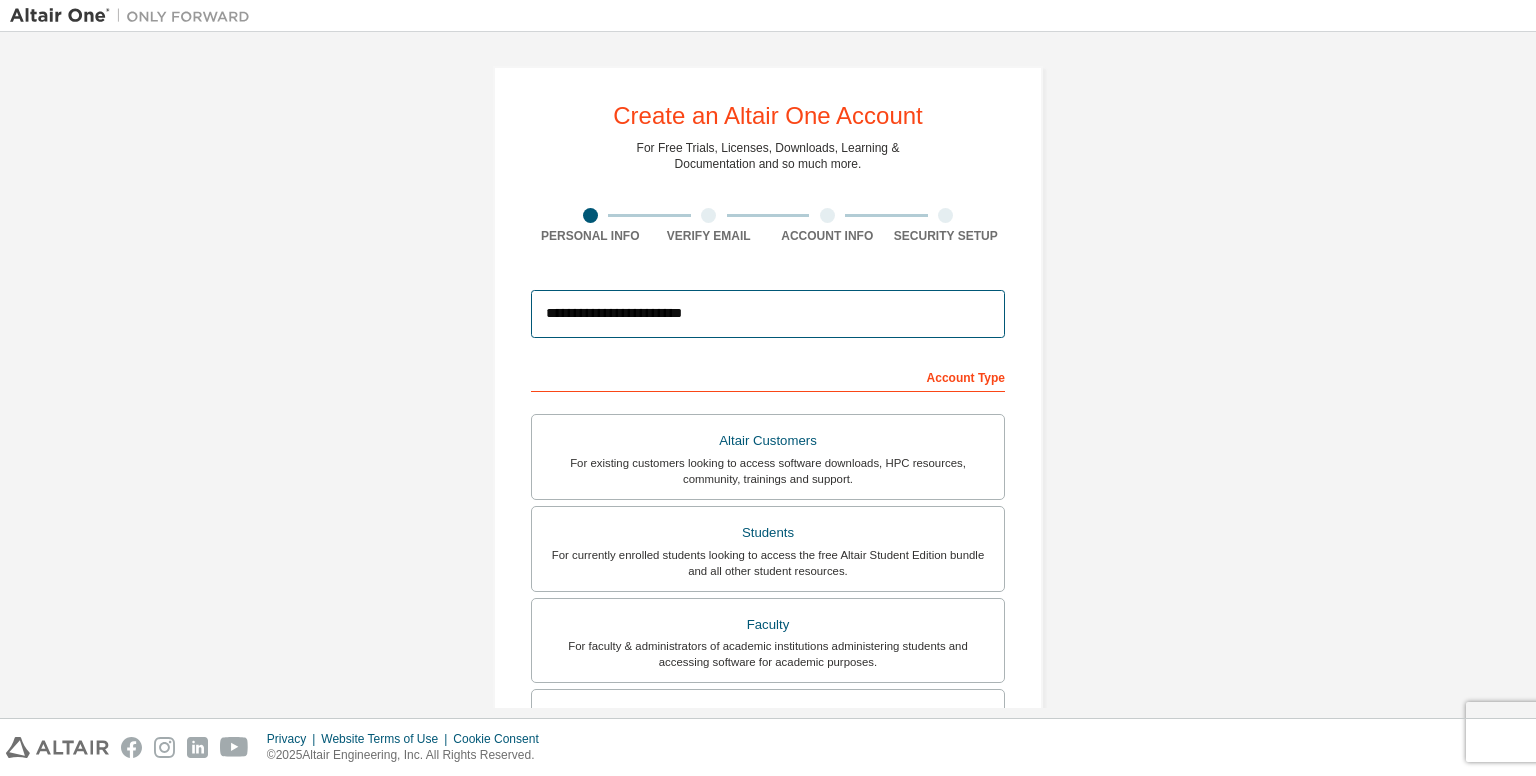 click on "**********" at bounding box center (768, 314) 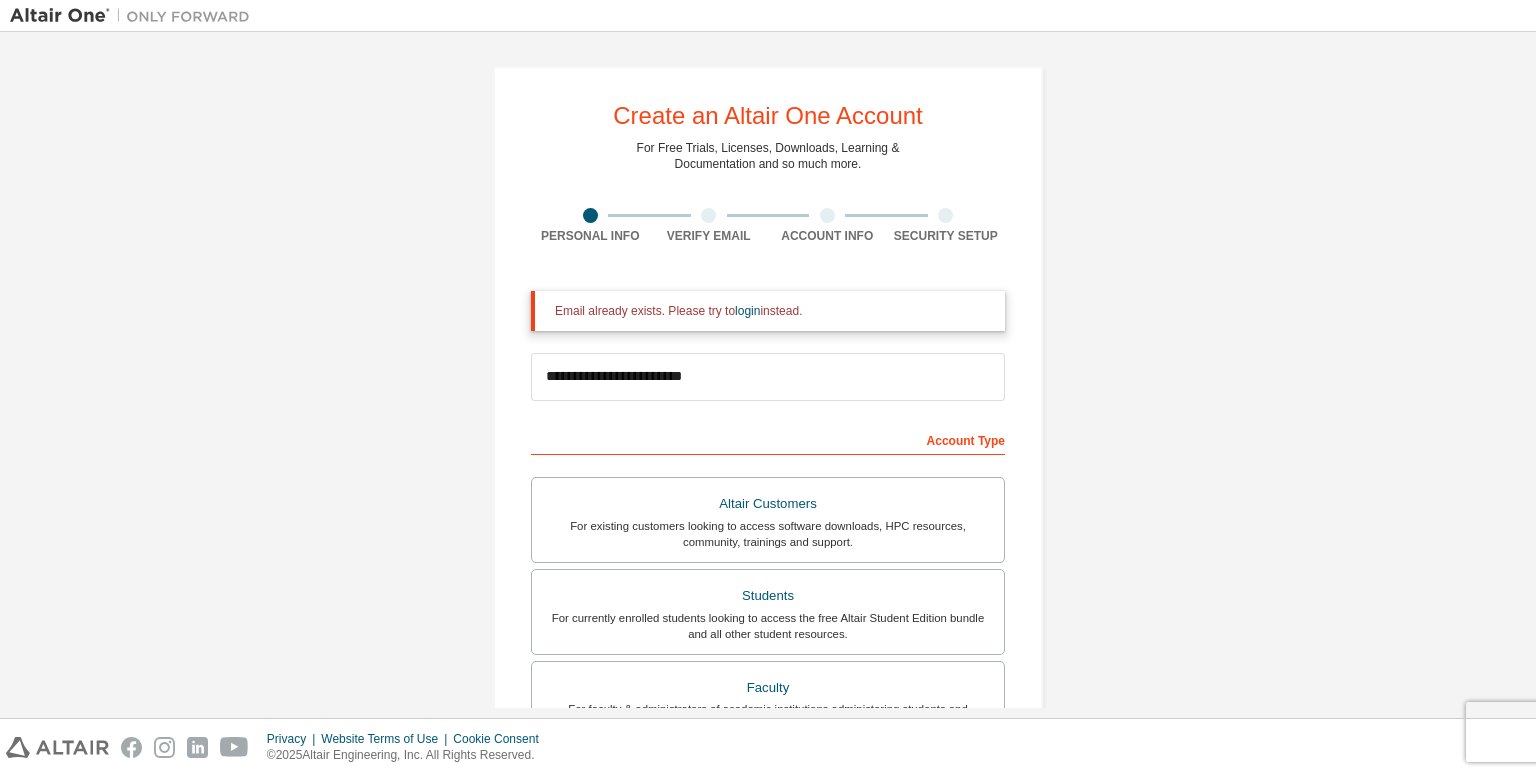 click on "Email already exists. Please try to  login  instead." at bounding box center [768, 311] 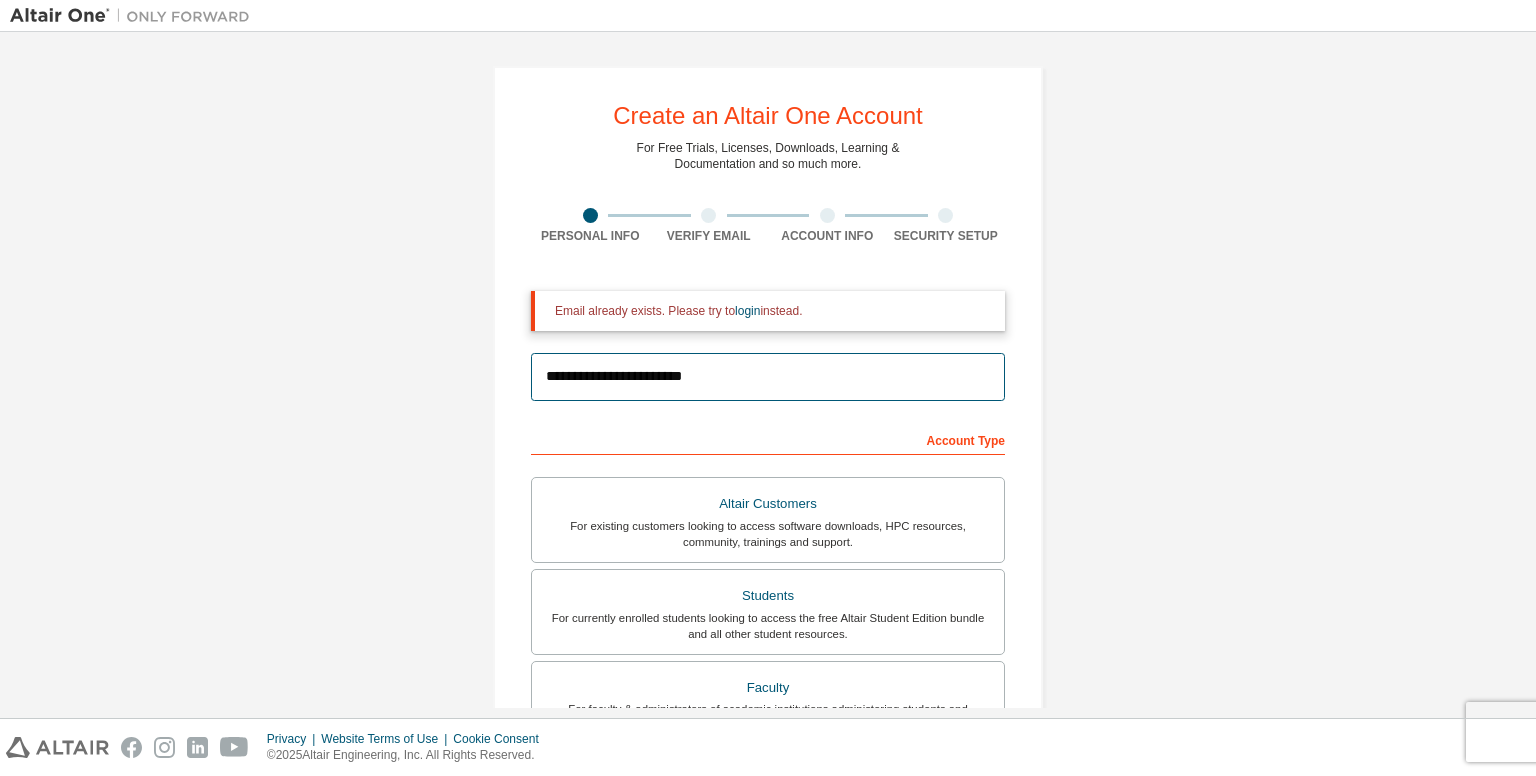 click on "**********" at bounding box center [768, 377] 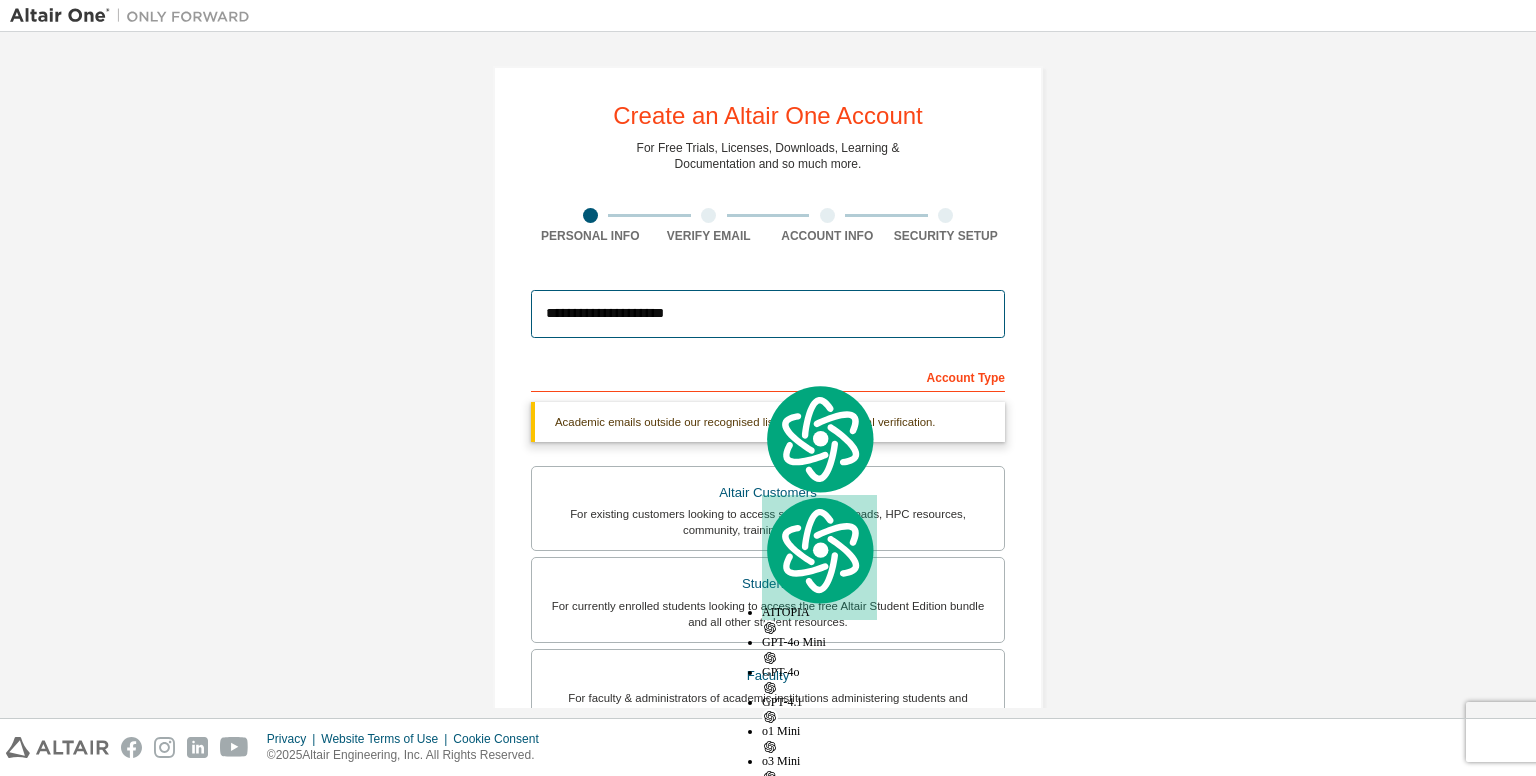 type on "**********" 